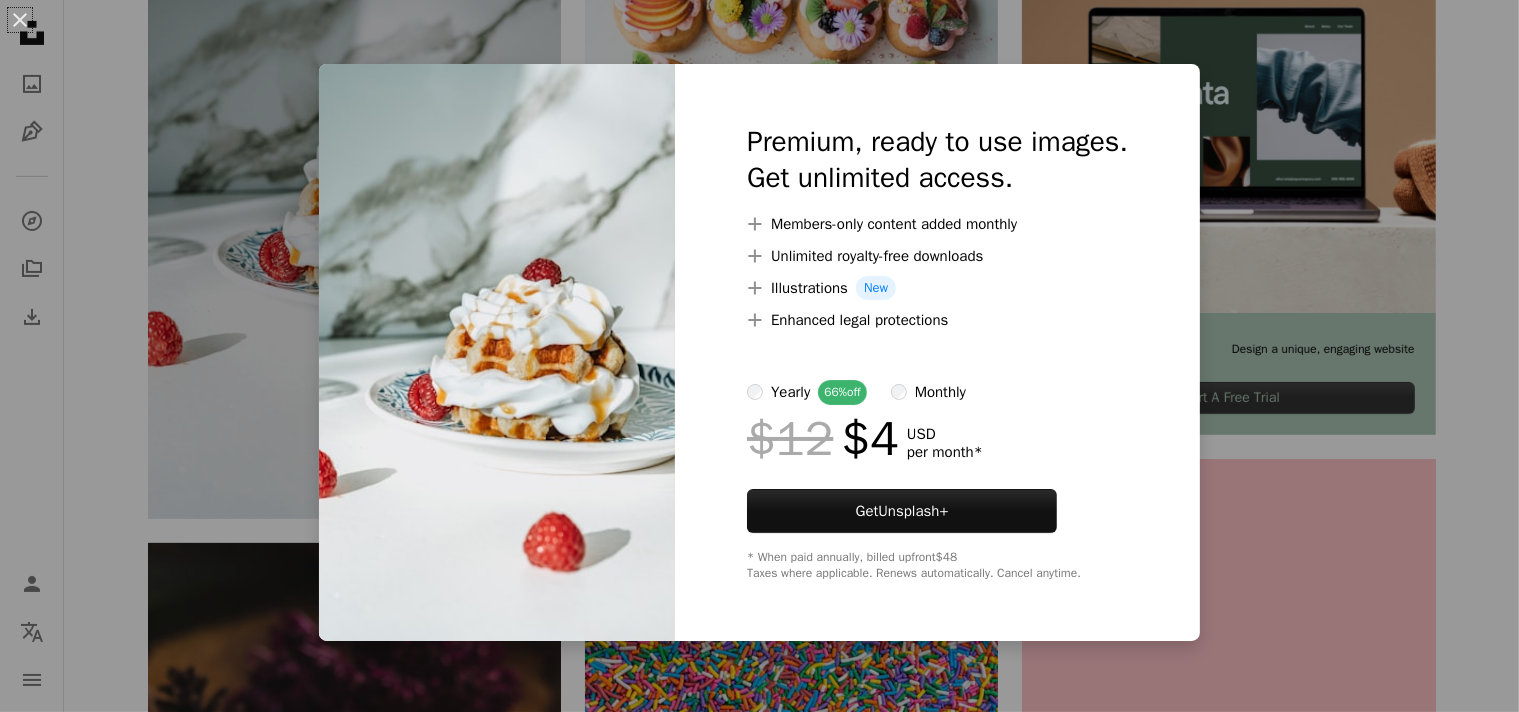 scroll, scrollTop: 600, scrollLeft: 0, axis: vertical 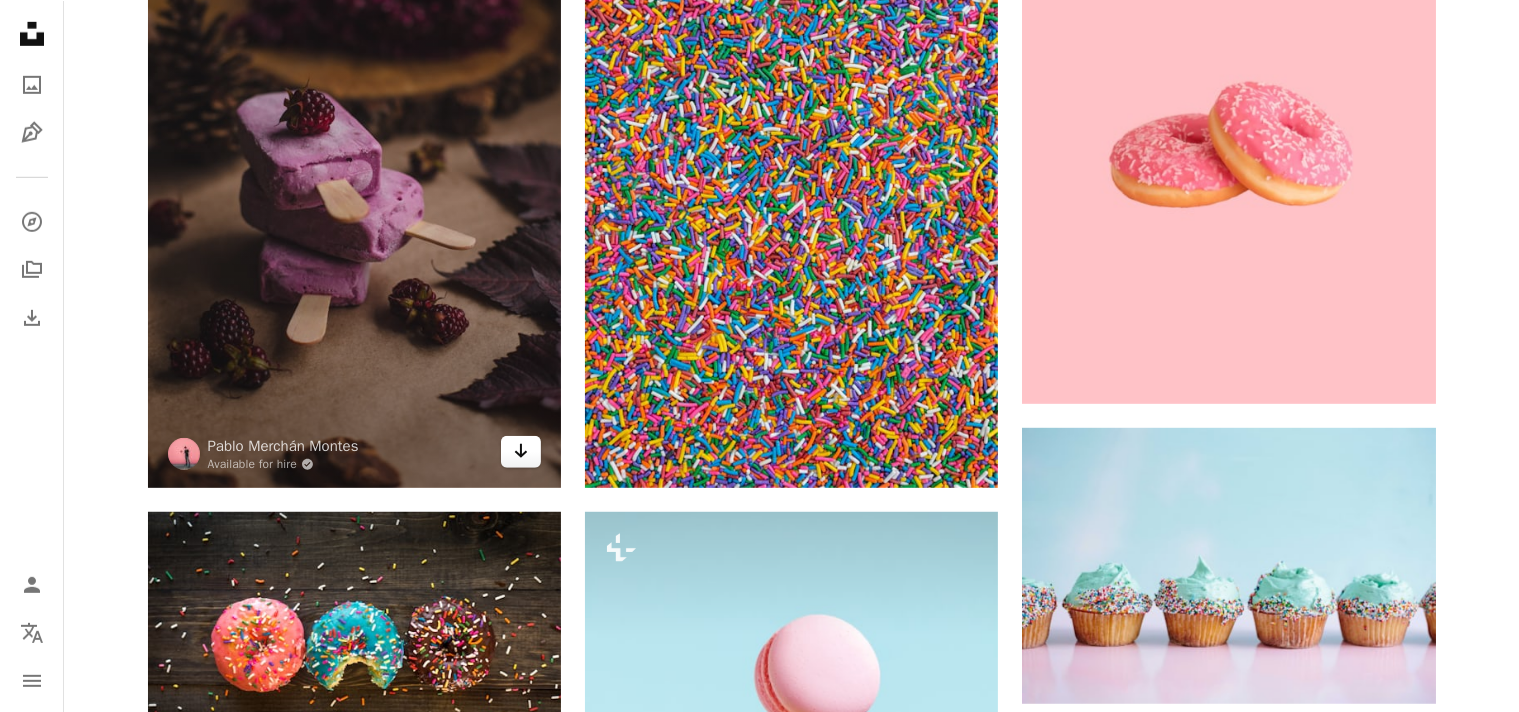click on "Arrow pointing down" at bounding box center [521, 451] 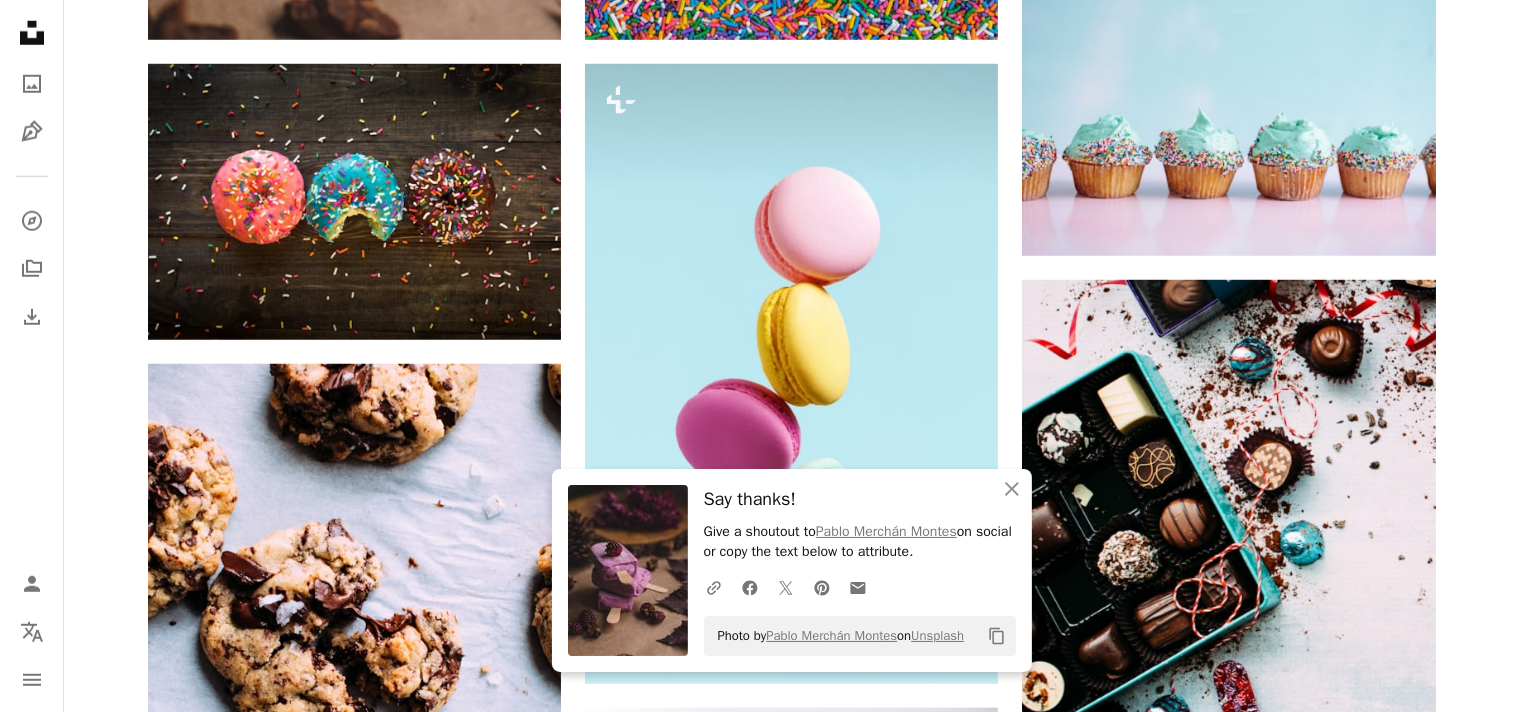 scroll, scrollTop: 1787, scrollLeft: 0, axis: vertical 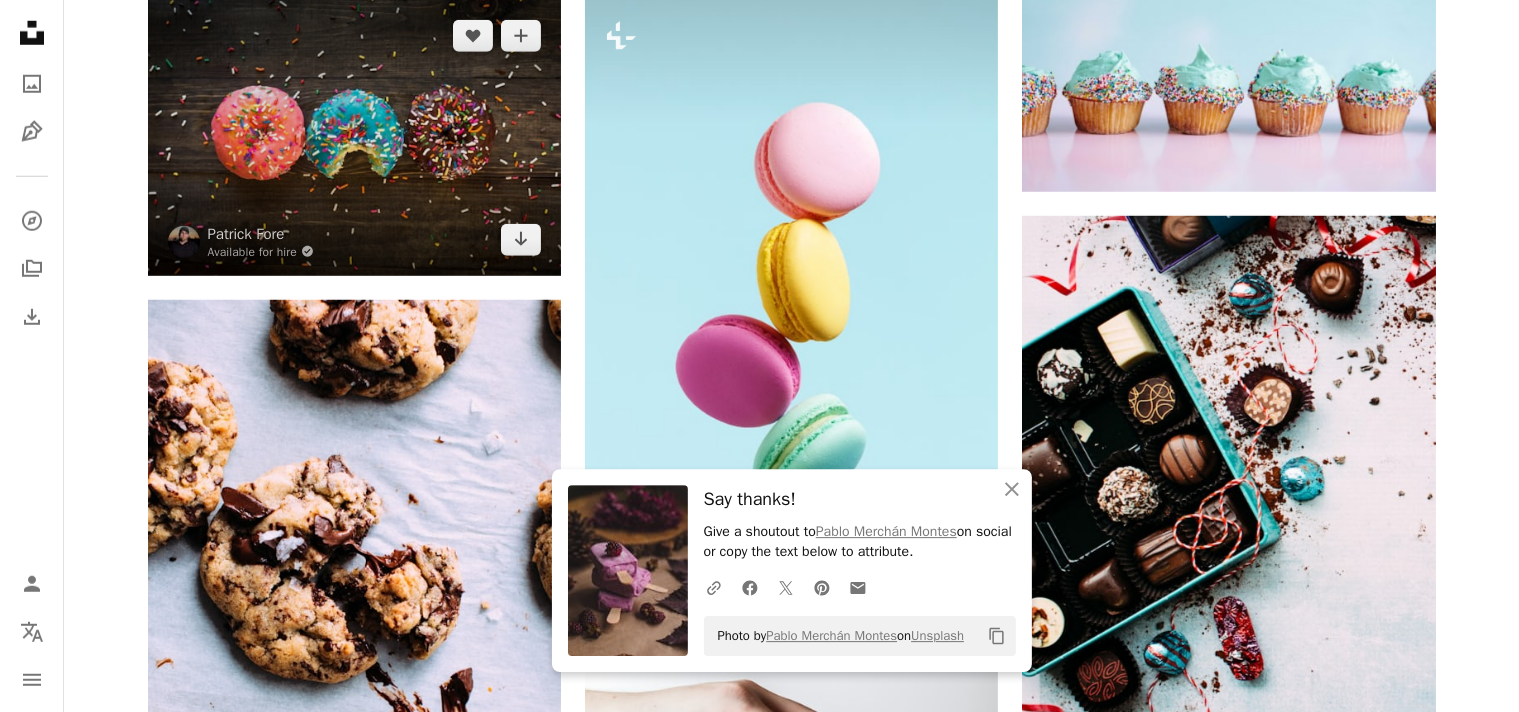 click at bounding box center (354, 137) 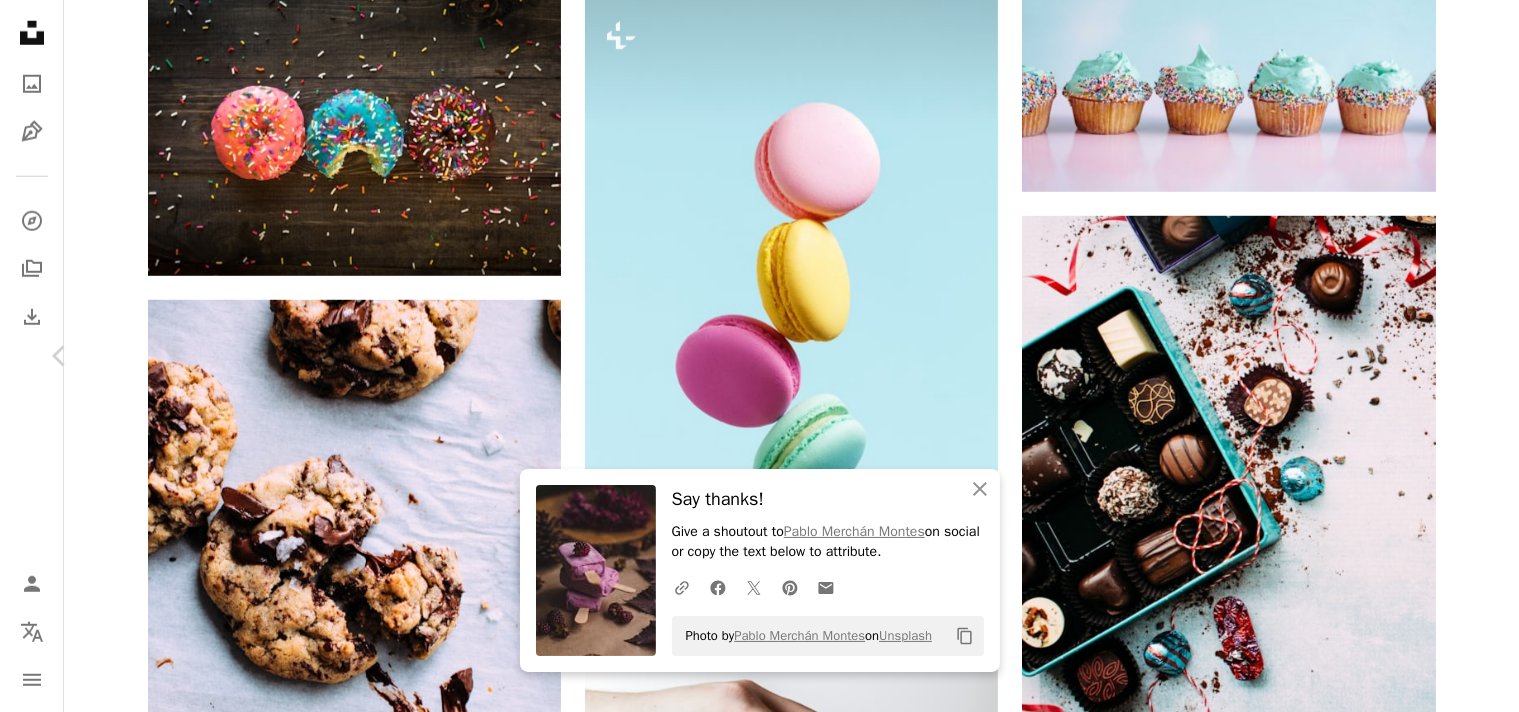 click on "Chevron right" at bounding box center [1459, 356] 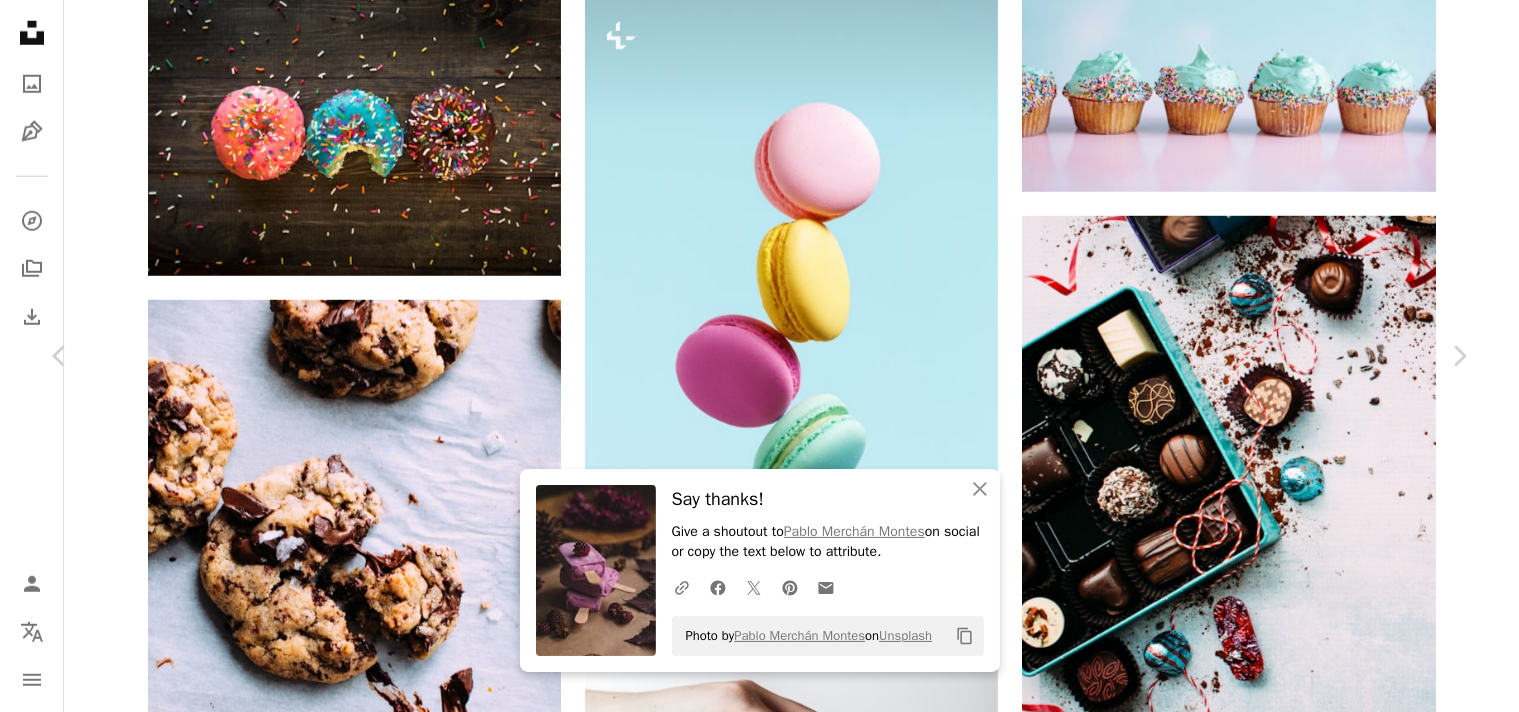 click on "Photo by [FIRST] [LAST] on Unsplash
Copy content [FIRST] [LAST] Available for hire A checkmark inside of a circle A heart A plus sign Download free Chevron down Zoom in Views 14,902,340 Downloads 77,957 Featured in Photos , Food & Drink A forward-right arrow Share Info icon Info More Actions Who took a bite? Calendar outlined Published on September 24, 2017 Camera Canon, EOS 6D Safety Free to use under the Unsplash License food colorful chocolate dessert food and drink sweet decoration eat sprinkles doughnut bite delicious treat yummy sprinkle paper sport cake sports blog HD Wallpapers Browse premium related images on iStock  |  Save 20% with code UNSPLASH20 View more on iStock  ↗ Related images A heart A plus sign [FIRST] [LAST] A heart For" at bounding box center [759, 4037] 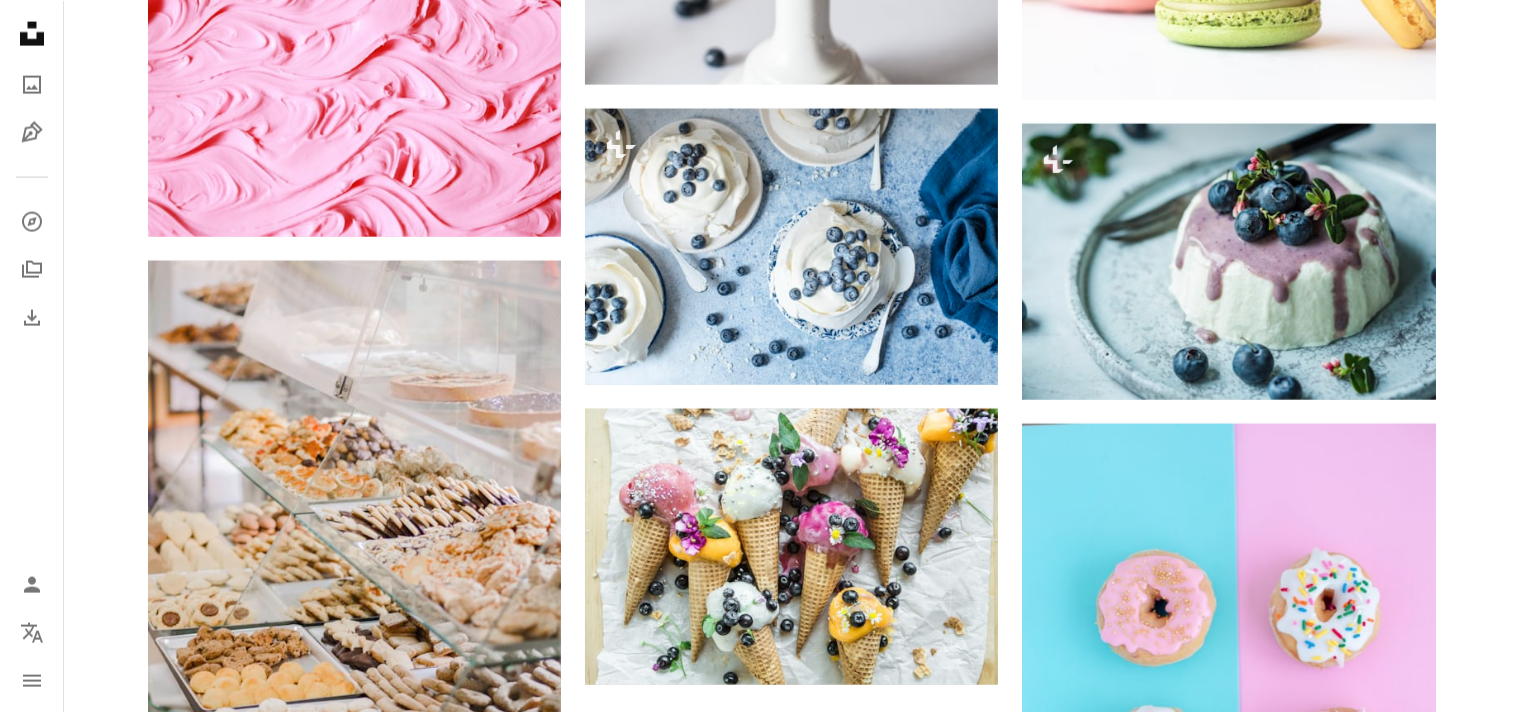 scroll, scrollTop: 2999, scrollLeft: 0, axis: vertical 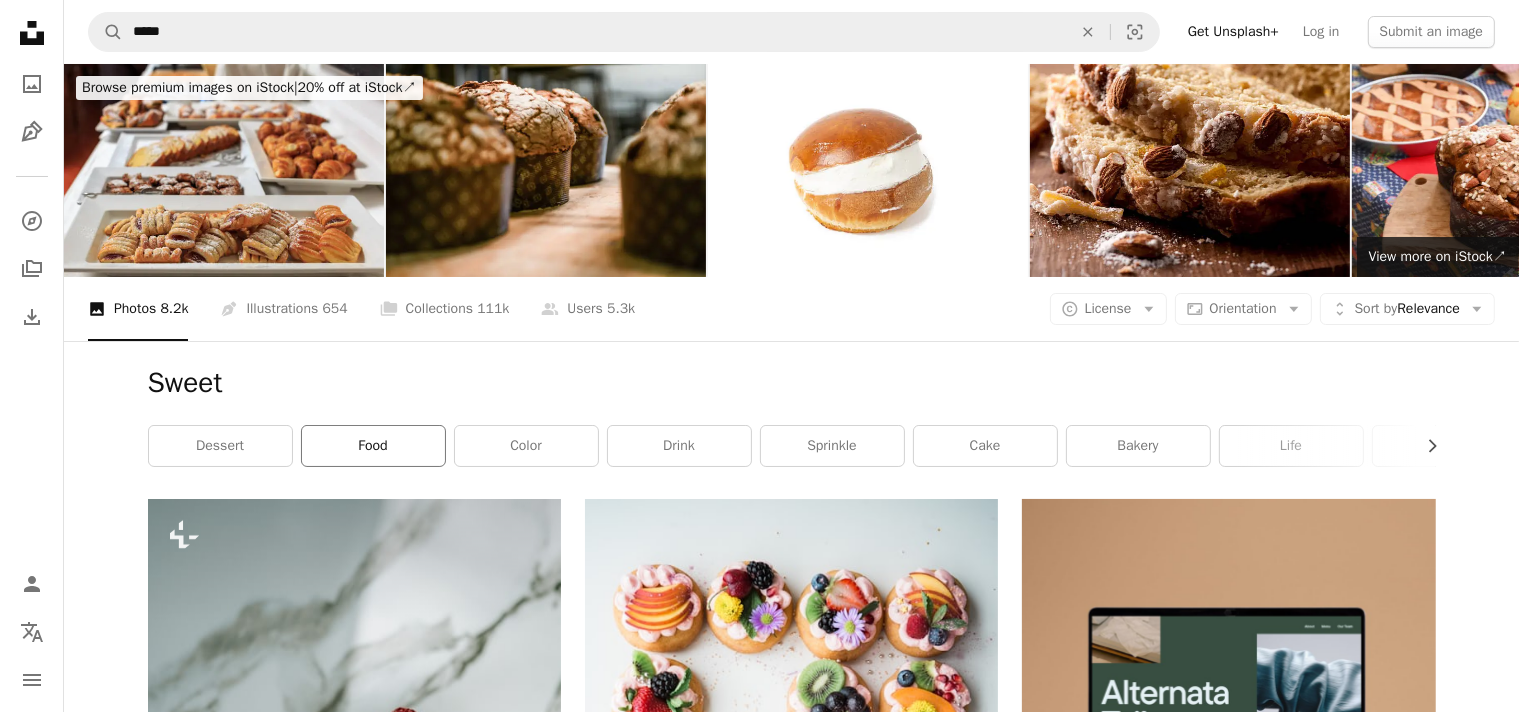 click on "food" at bounding box center (373, 446) 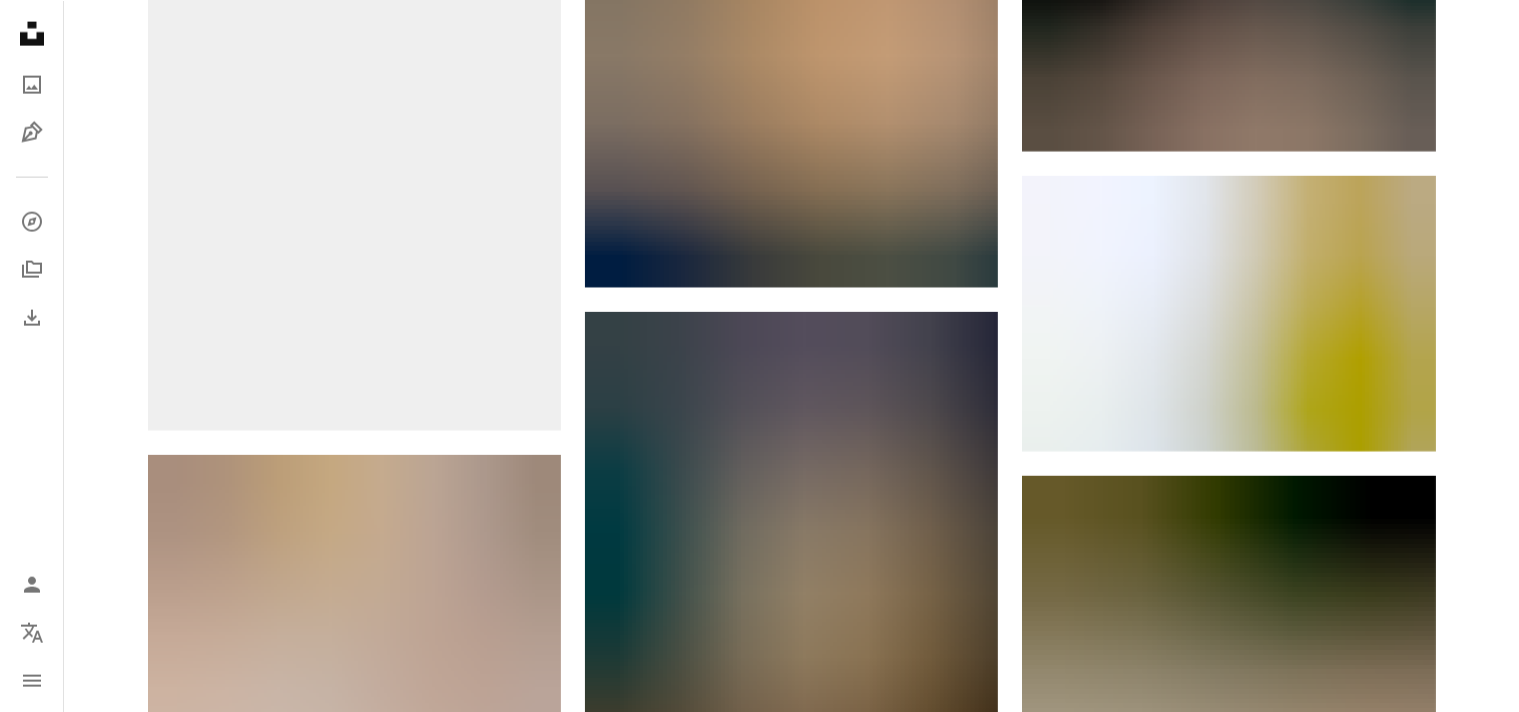 scroll, scrollTop: 0, scrollLeft: 0, axis: both 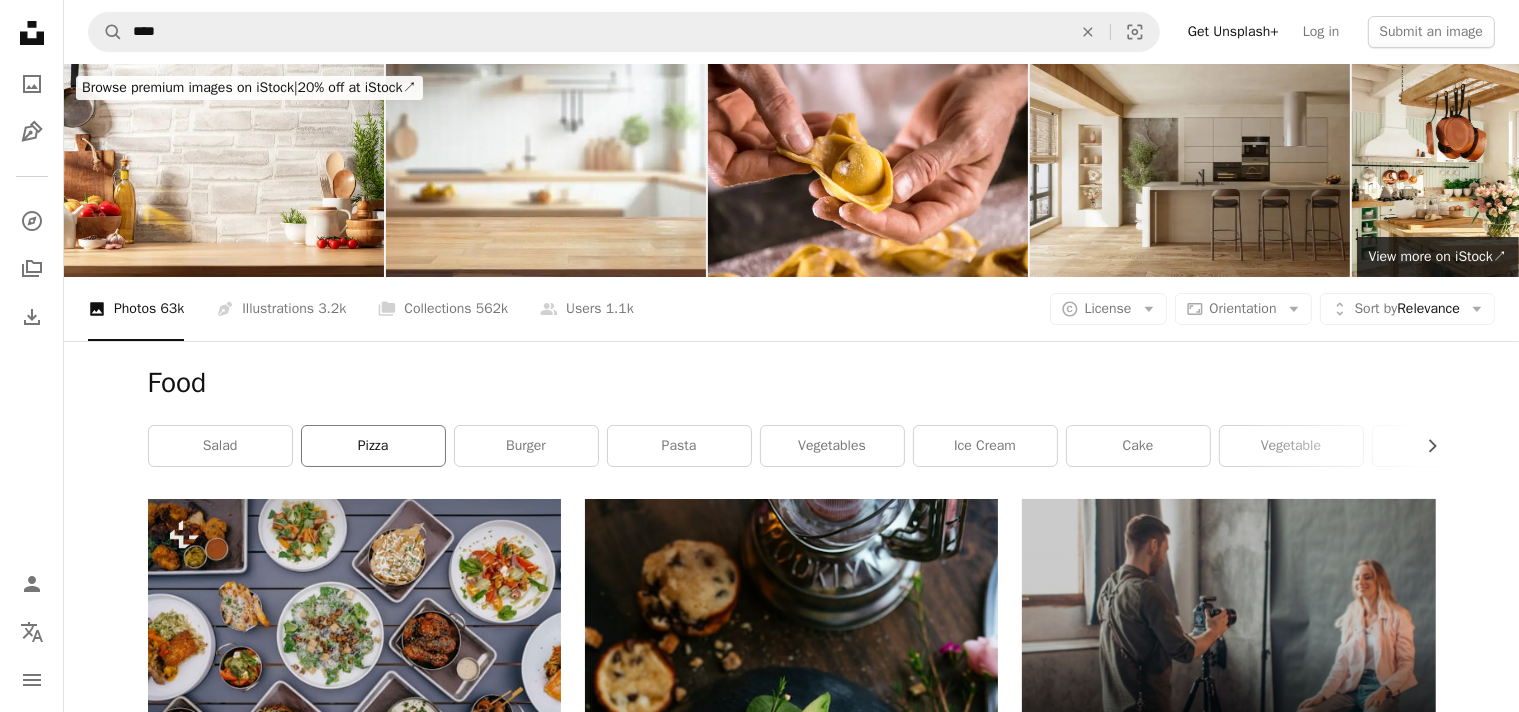 click on "pizza" at bounding box center (373, 446) 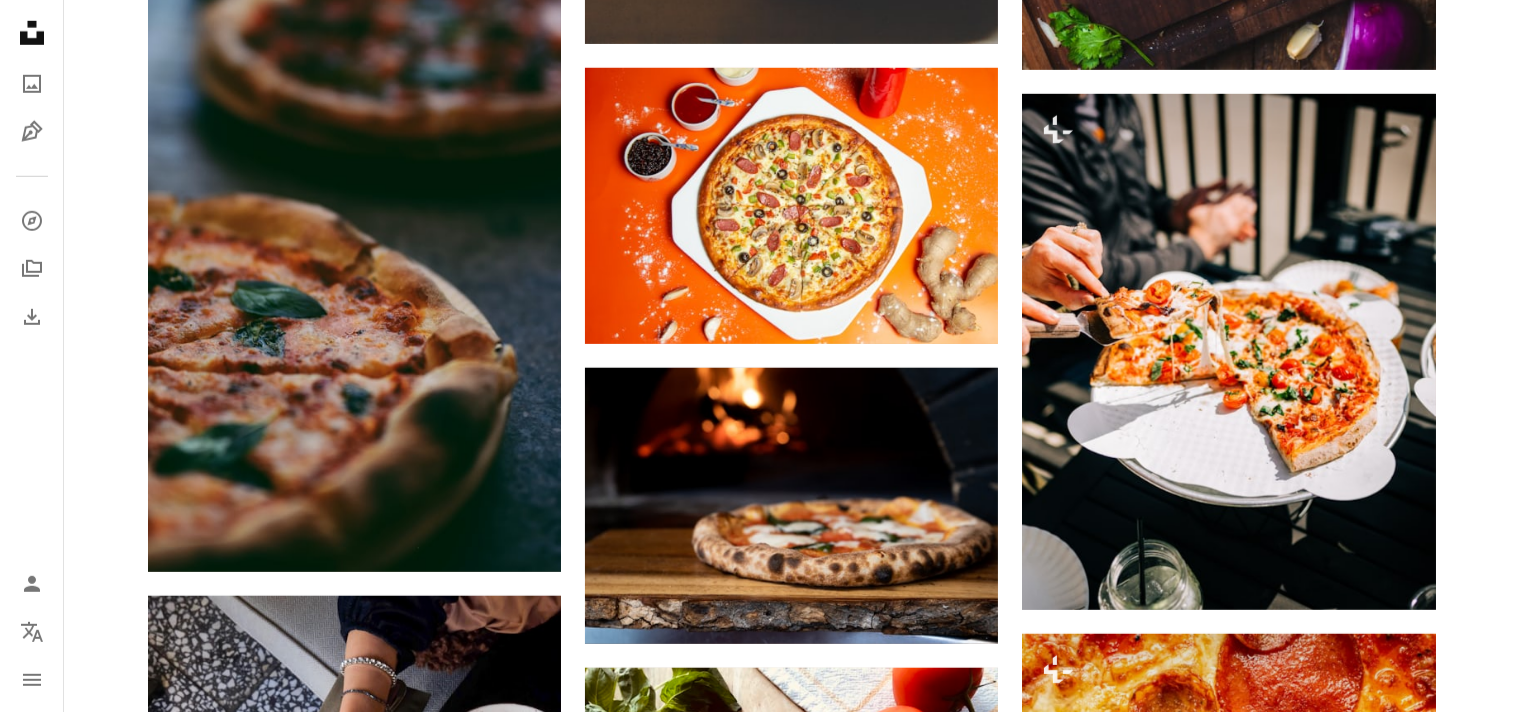 scroll, scrollTop: 0, scrollLeft: 0, axis: both 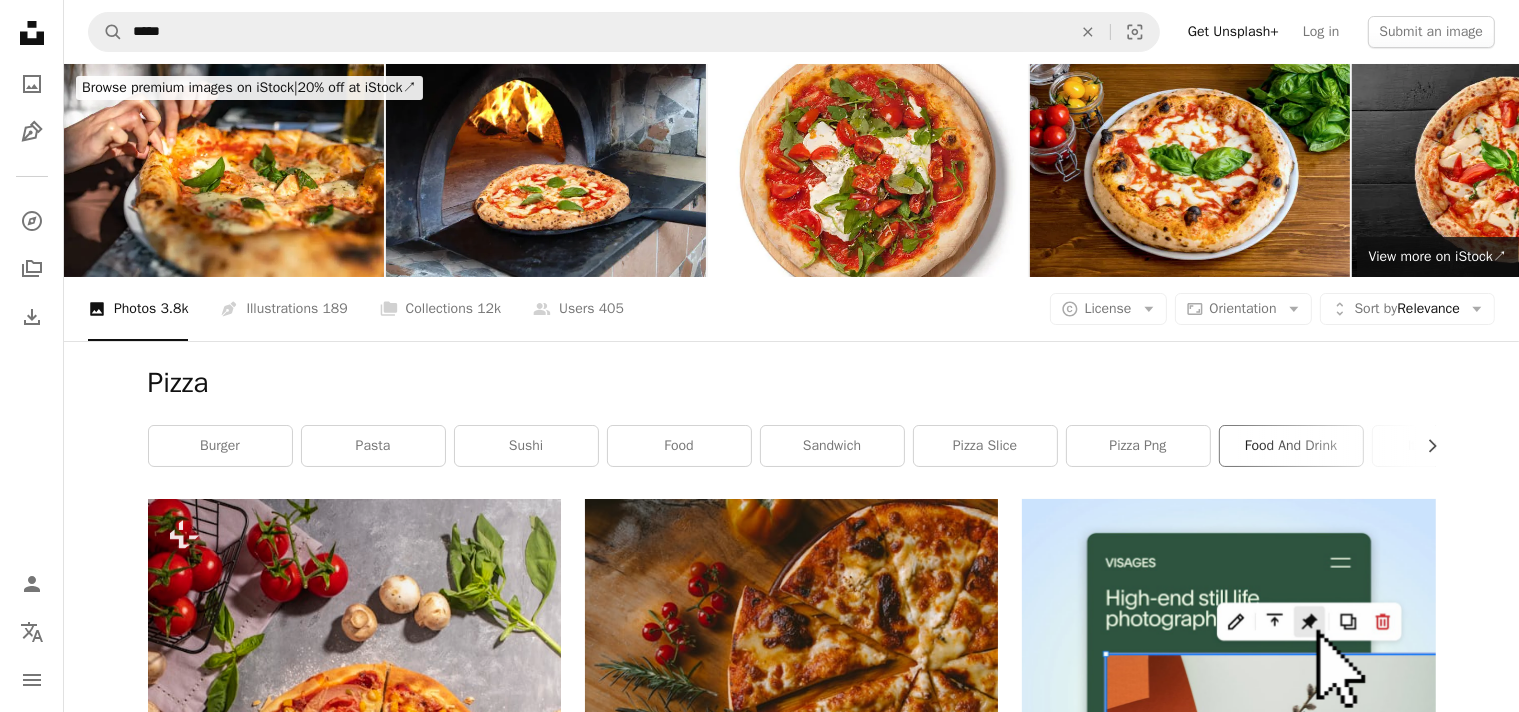 click on "food and drink" at bounding box center [1291, 446] 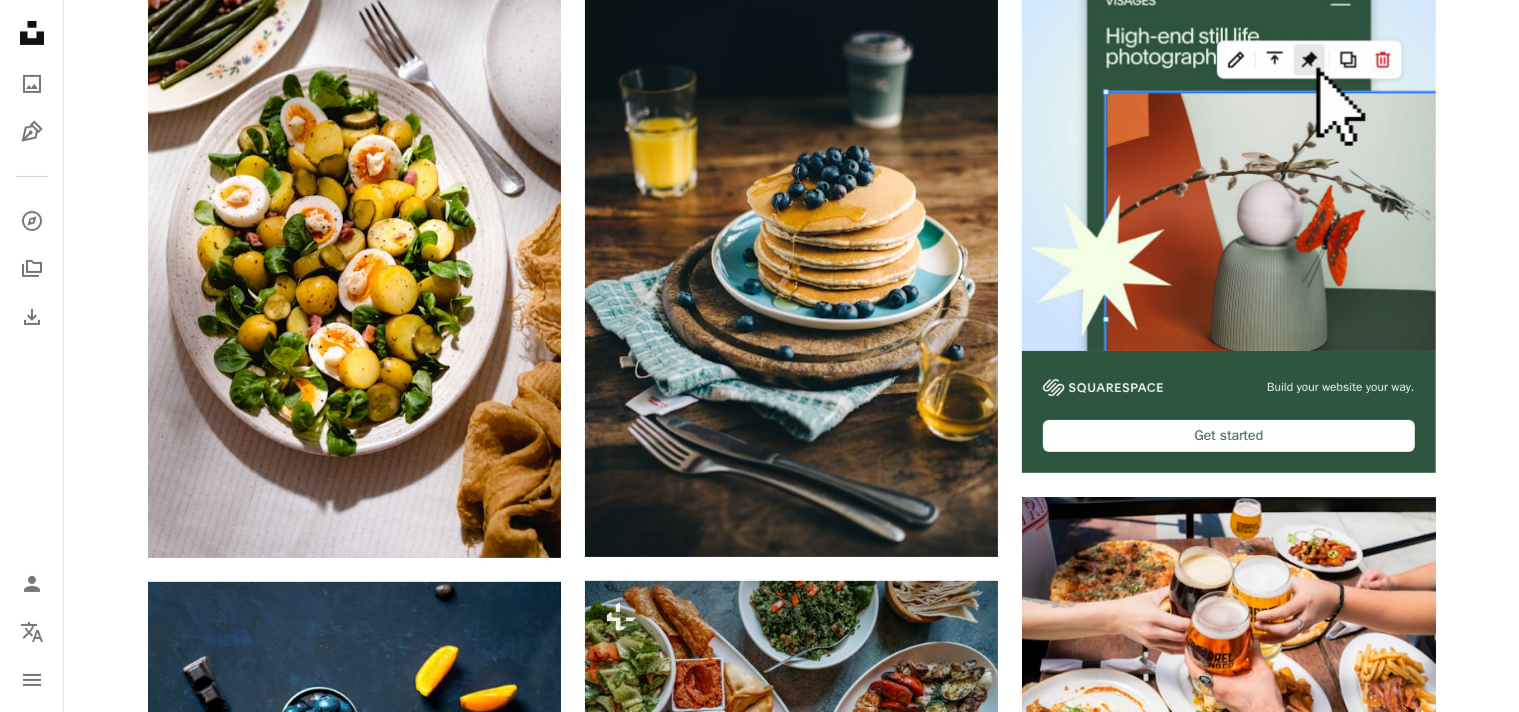 scroll, scrollTop: 575, scrollLeft: 0, axis: vertical 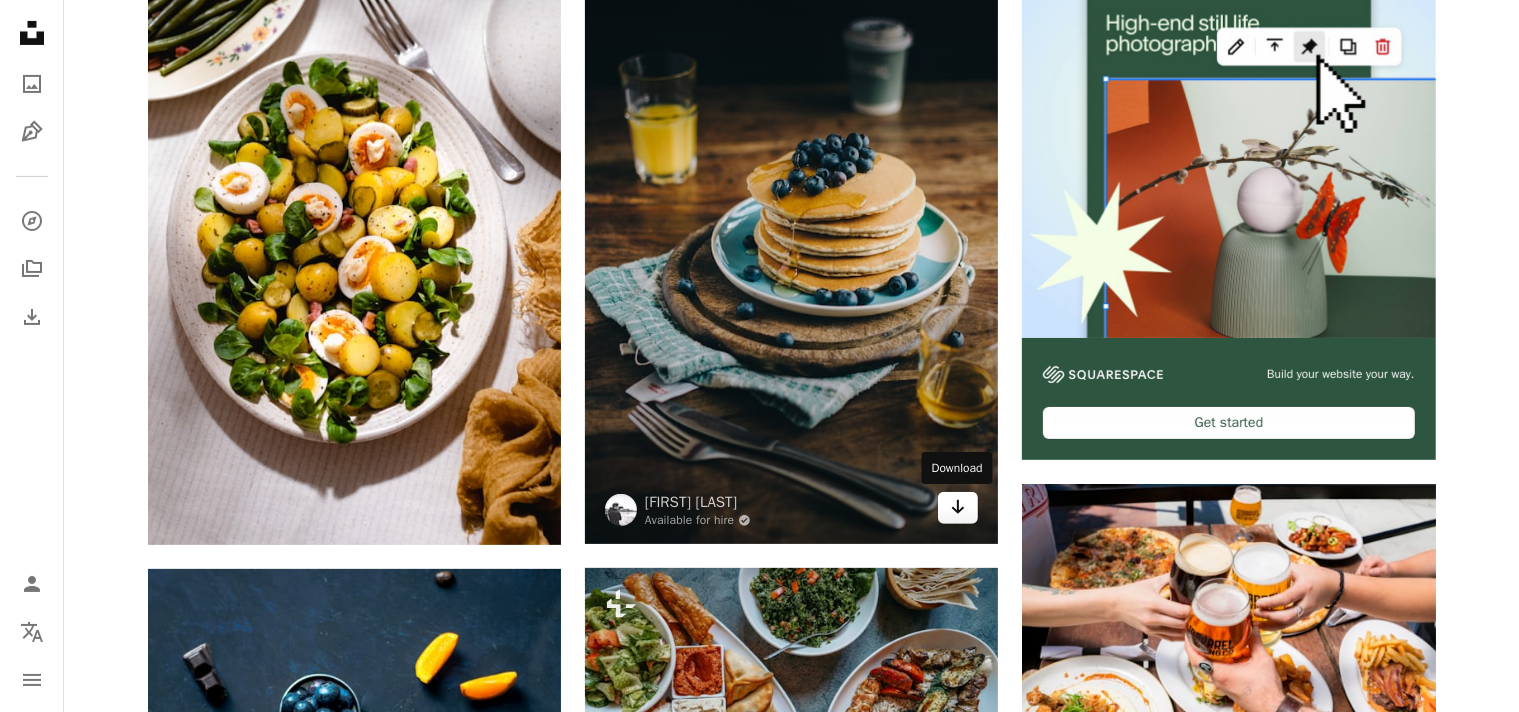 click on "Arrow pointing down" 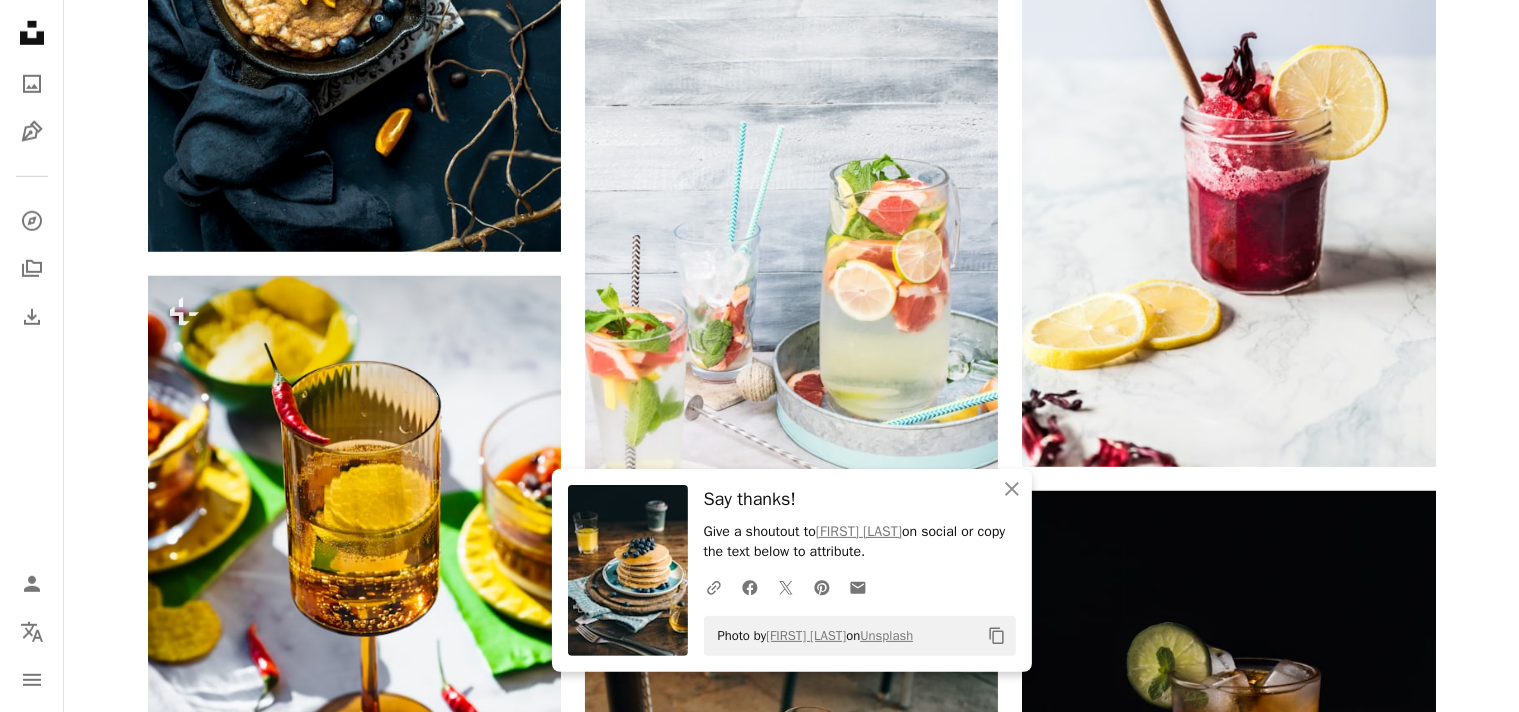 scroll, scrollTop: 1537, scrollLeft: 0, axis: vertical 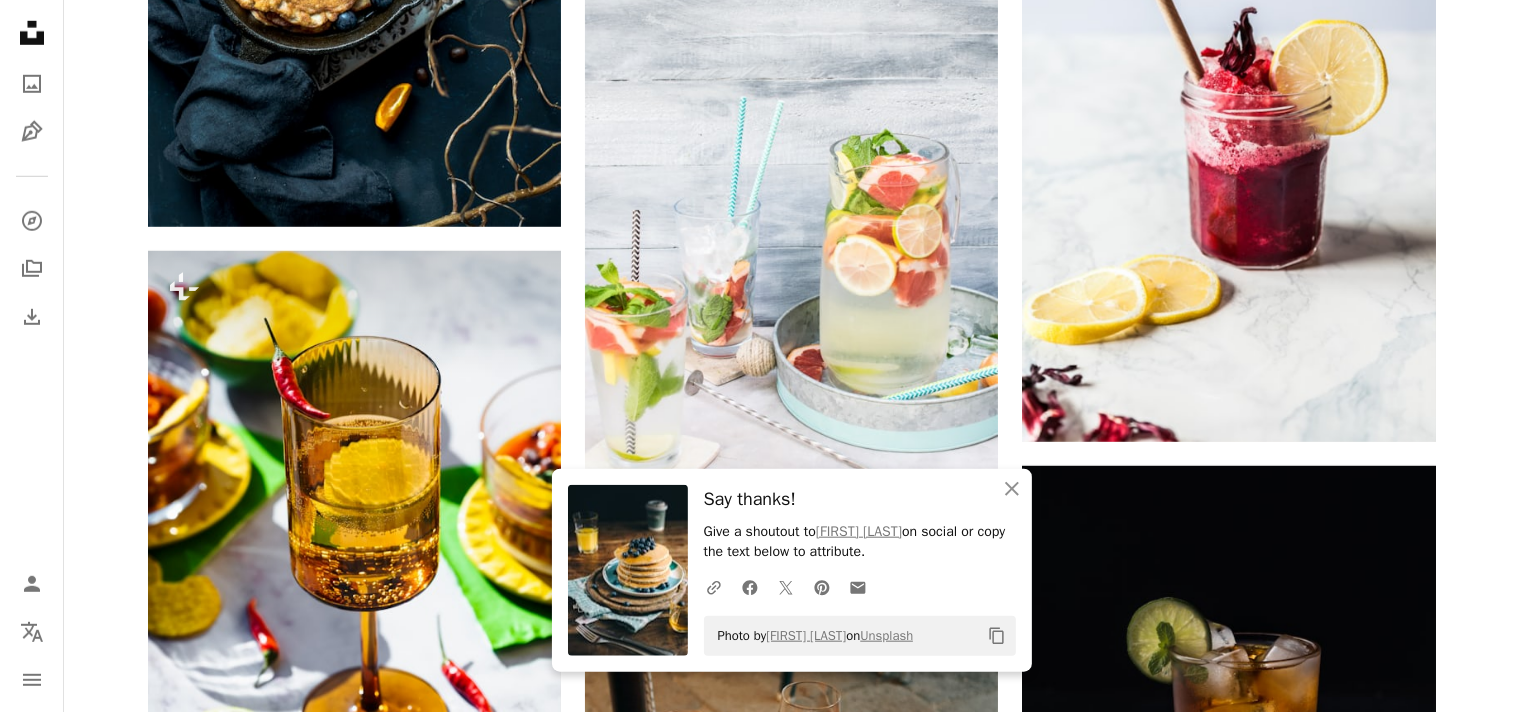 drag, startPoint x: 1530, startPoint y: 118, endPoint x: 1535, endPoint y: 242, distance: 124.10077 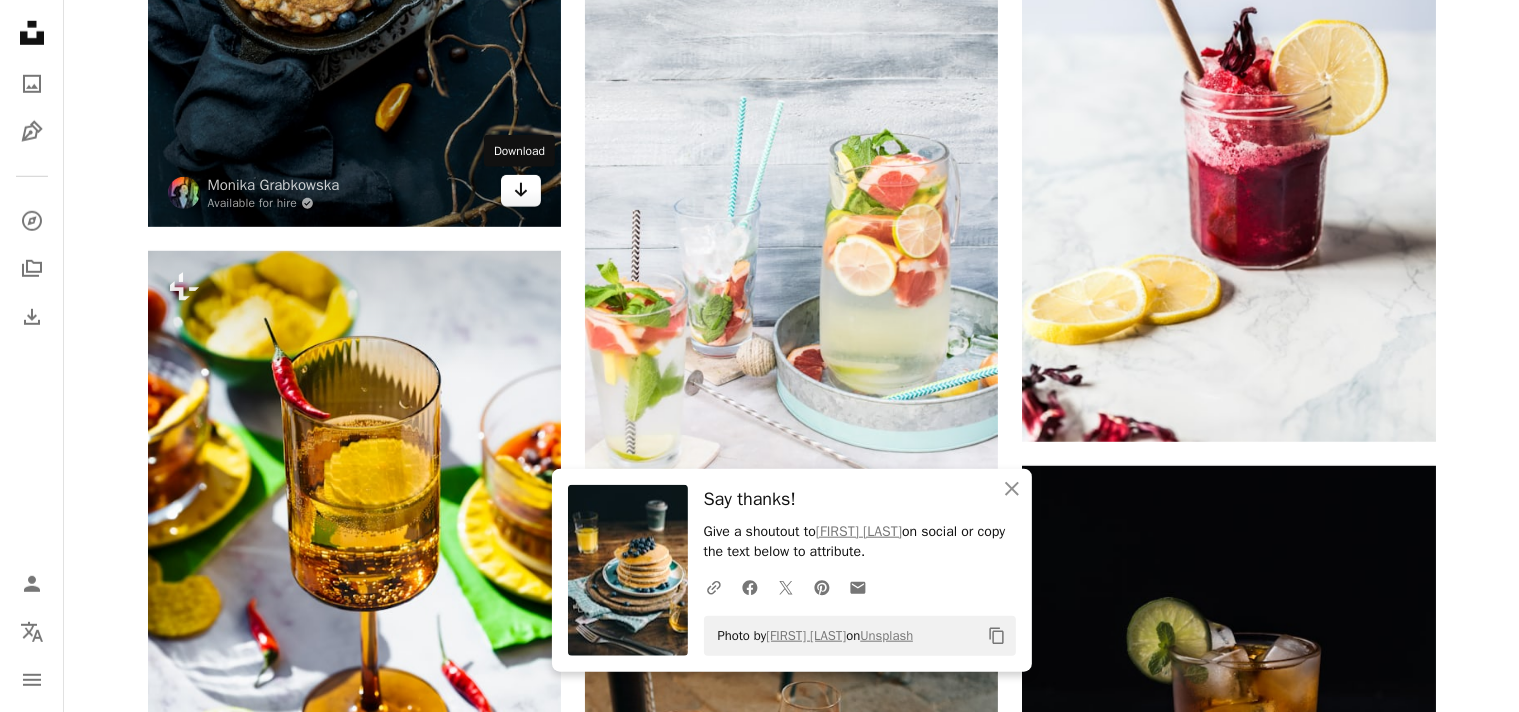 click on "Arrow pointing down" 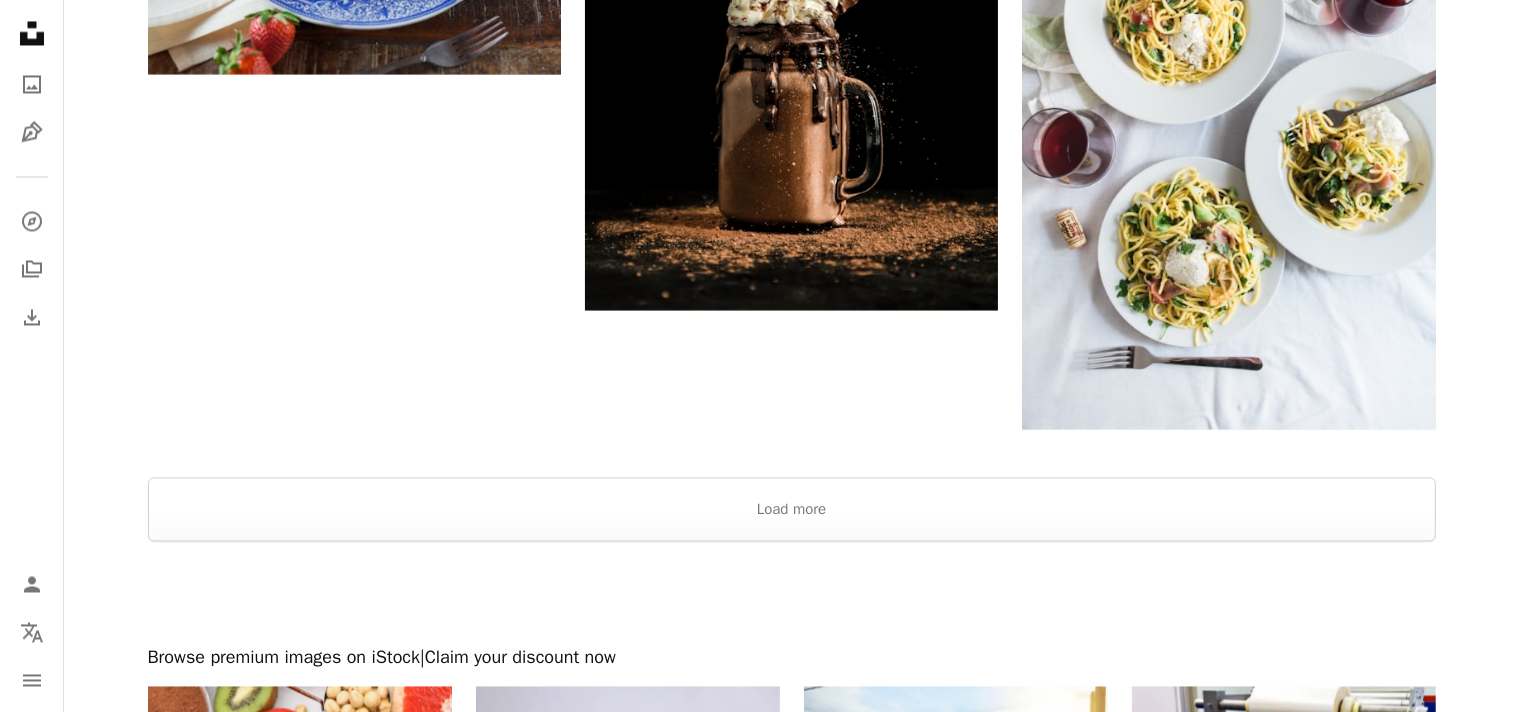 scroll, scrollTop: 0, scrollLeft: 0, axis: both 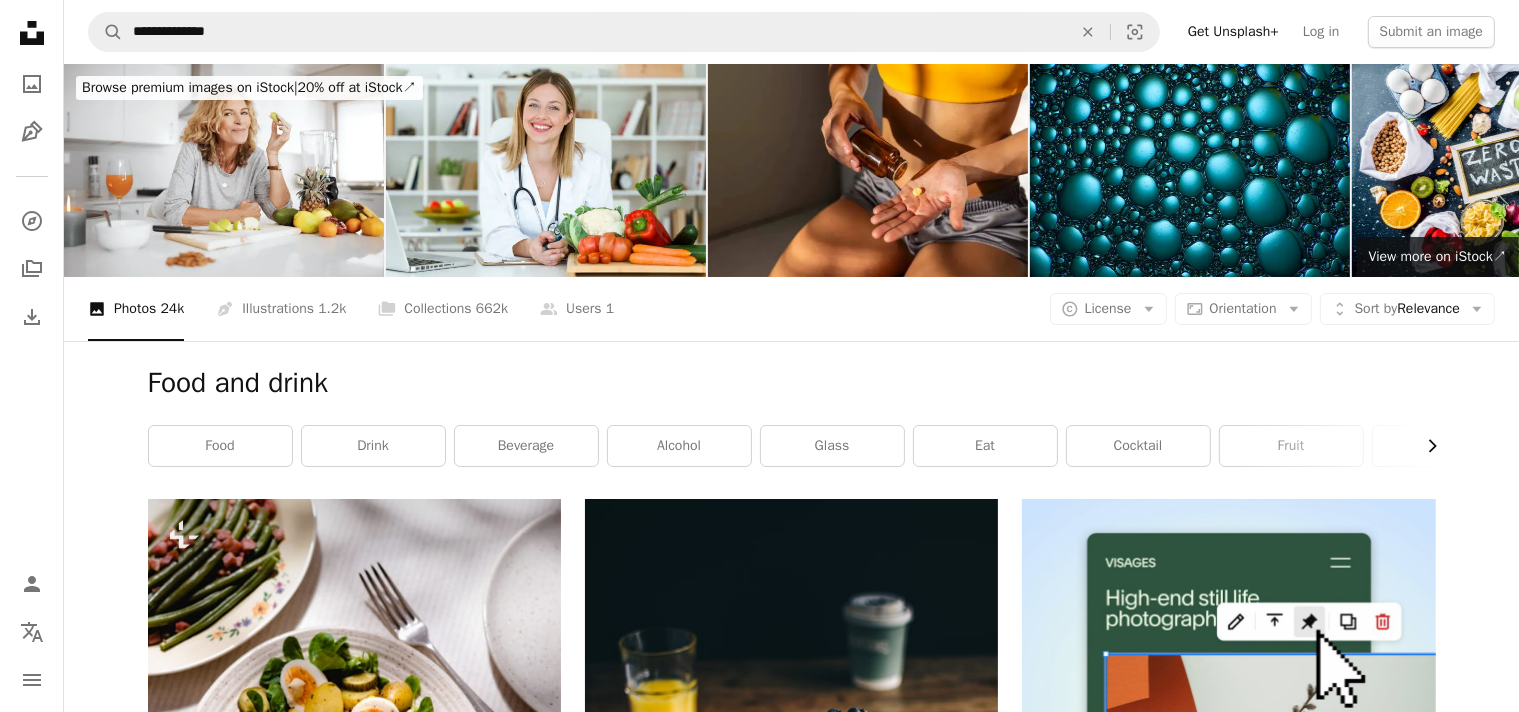 click on "Chevron right" 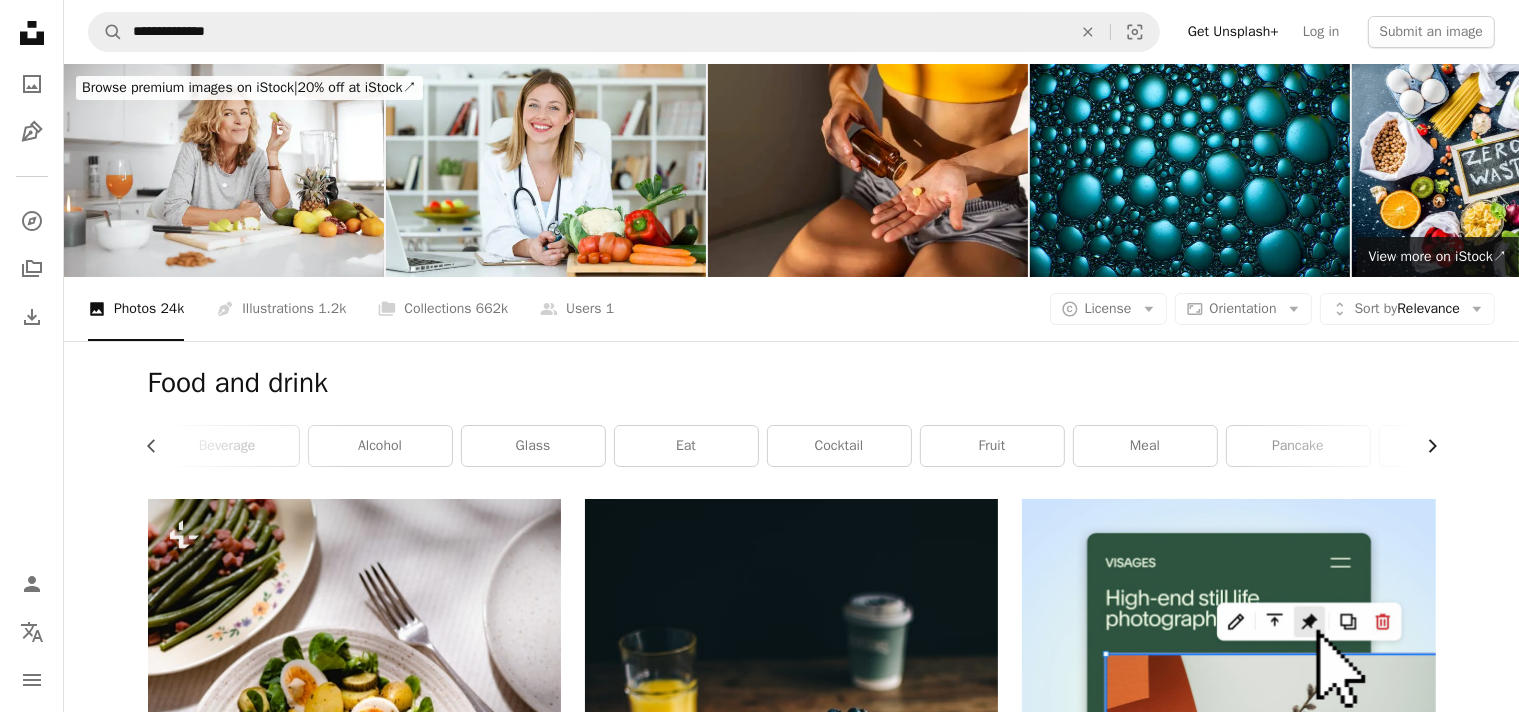 scroll, scrollTop: 0, scrollLeft: 300, axis: horizontal 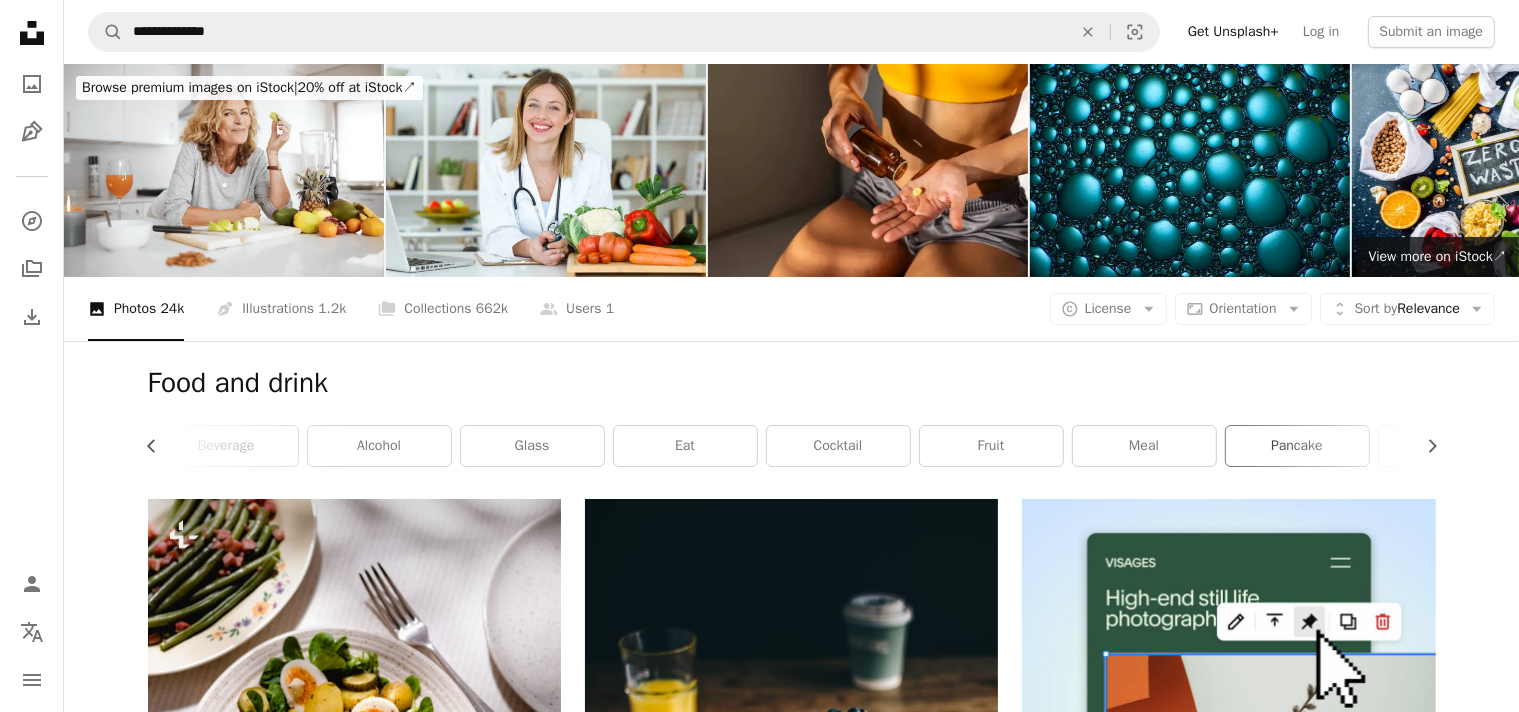 click on "pancake" at bounding box center (1297, 446) 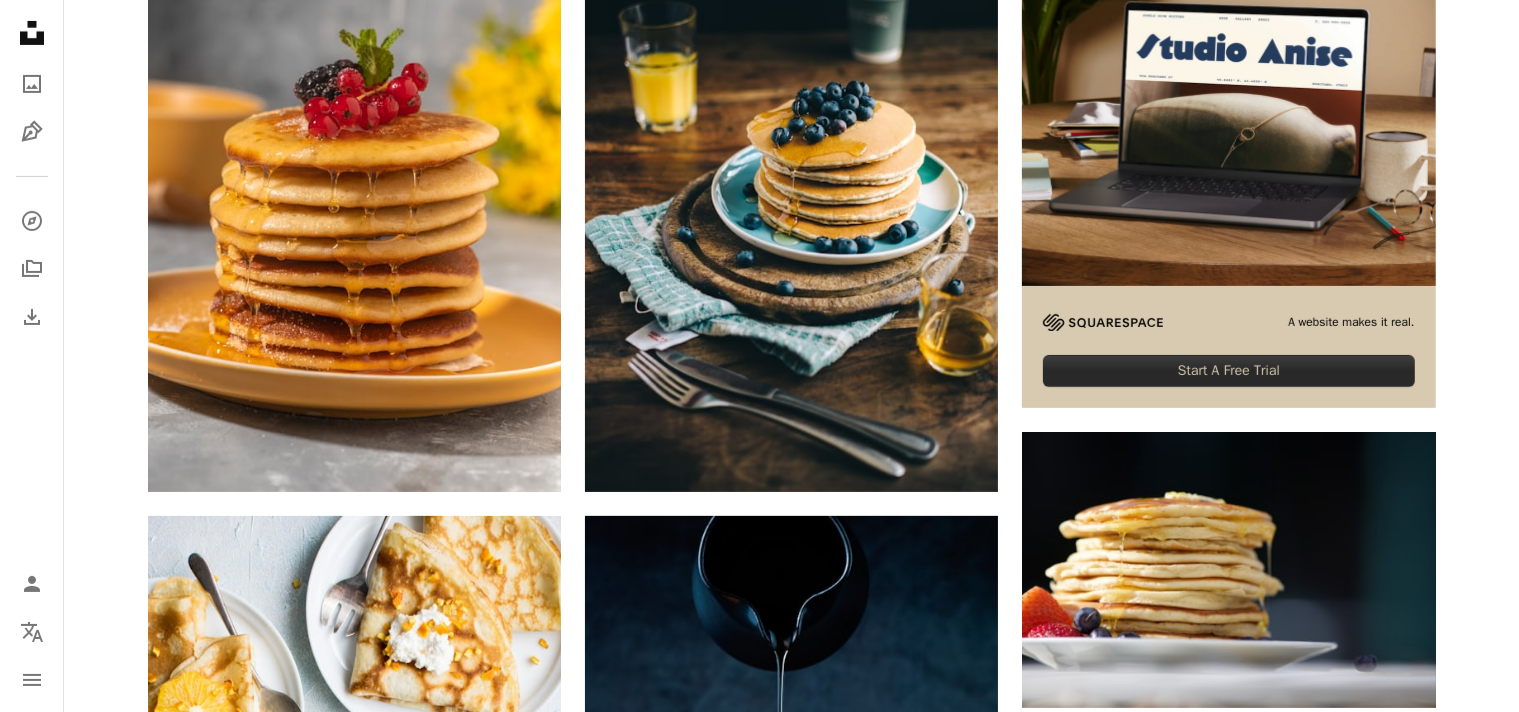 scroll, scrollTop: 0, scrollLeft: 0, axis: both 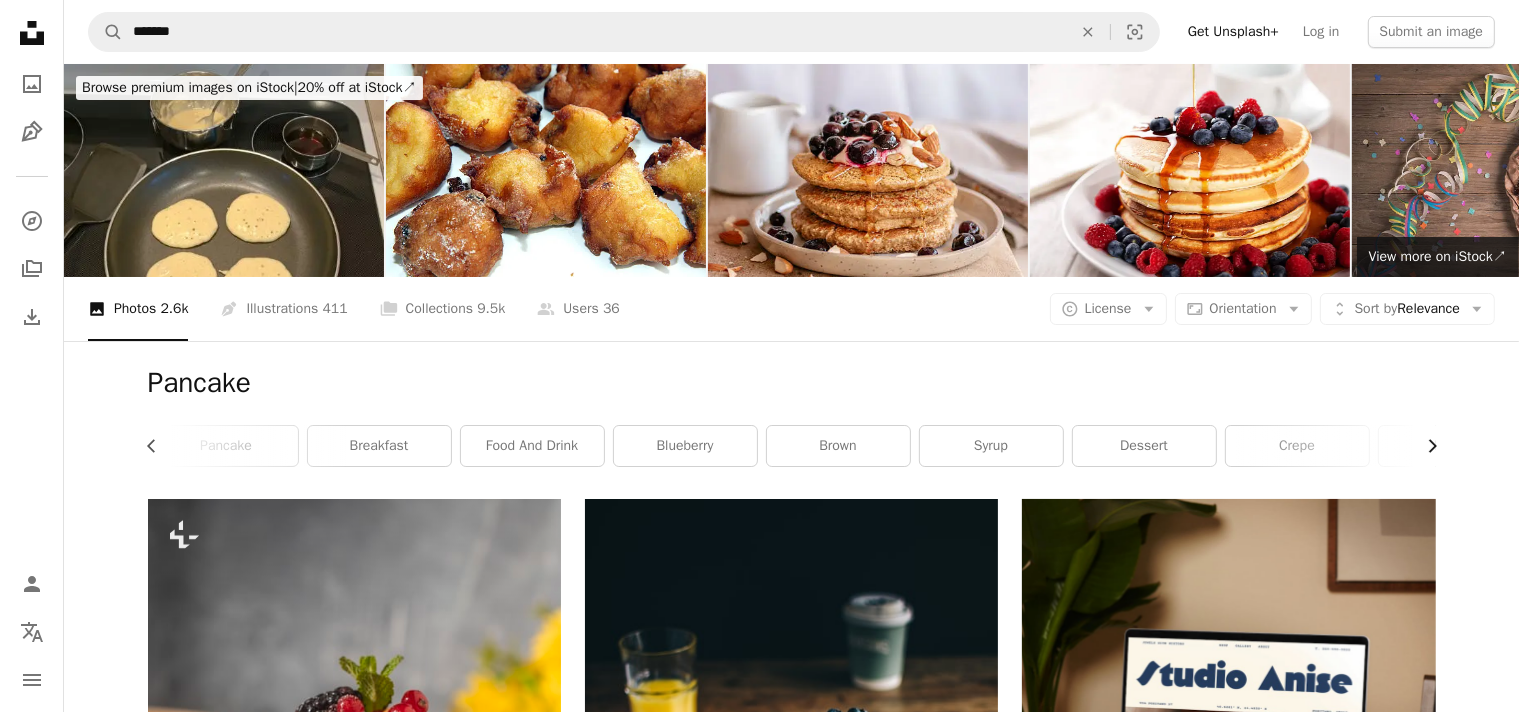 click 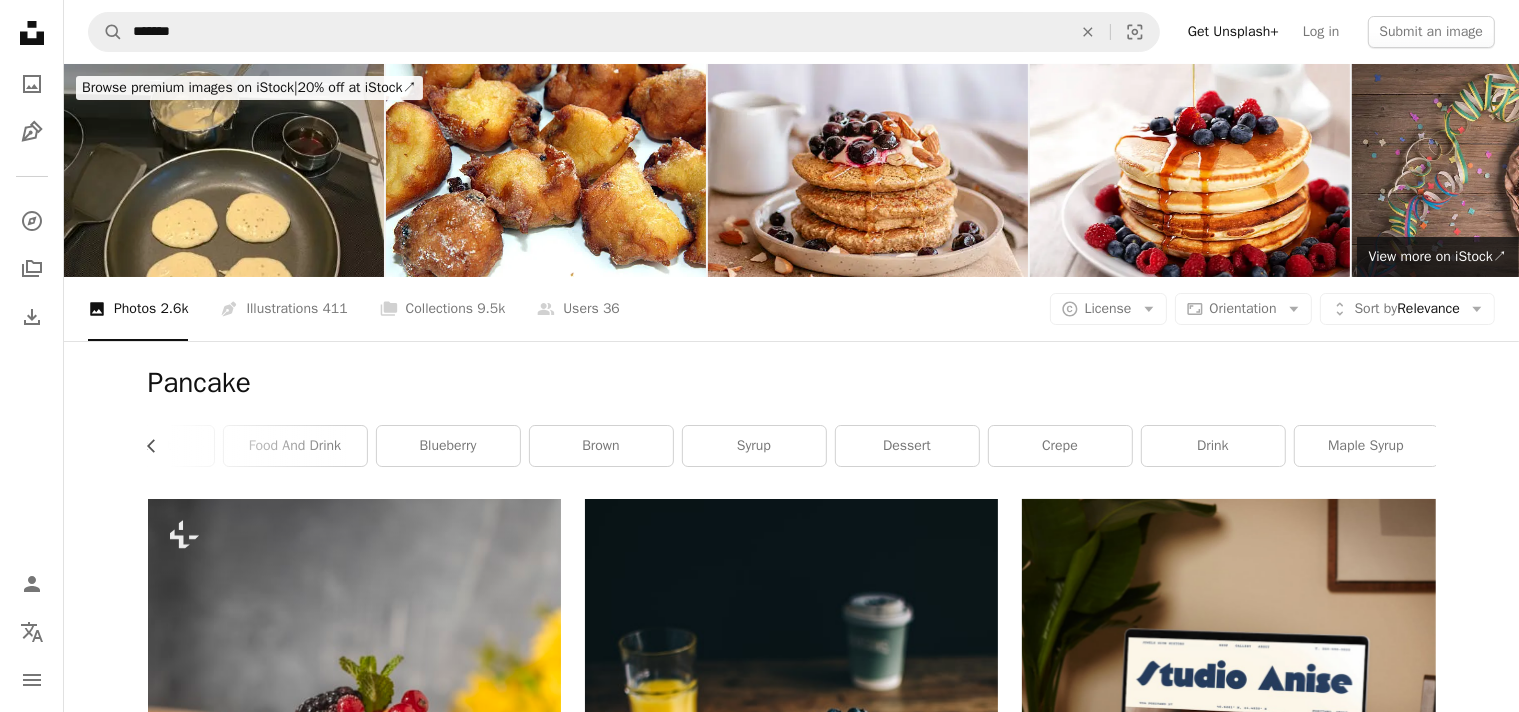 scroll, scrollTop: 0, scrollLeft: 540, axis: horizontal 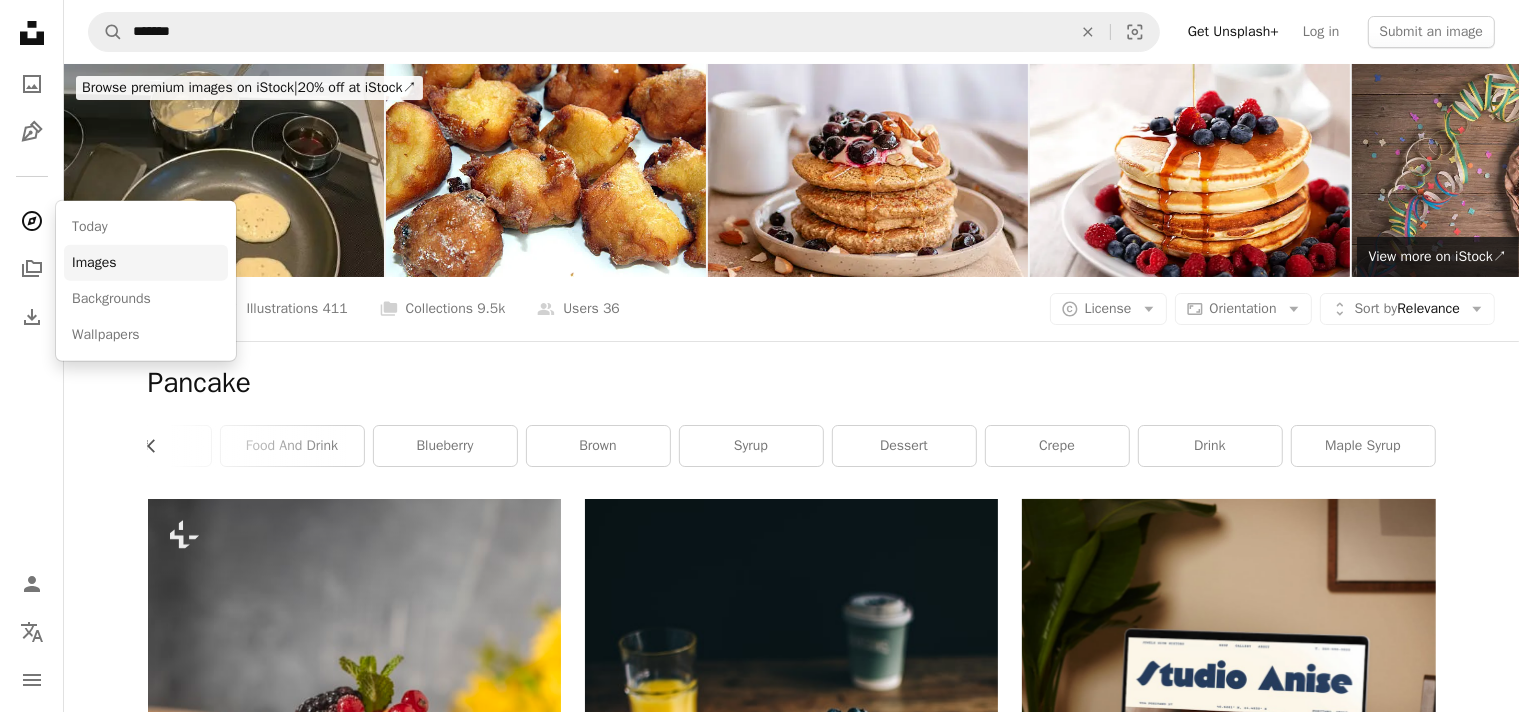 click on "Images" at bounding box center (146, 263) 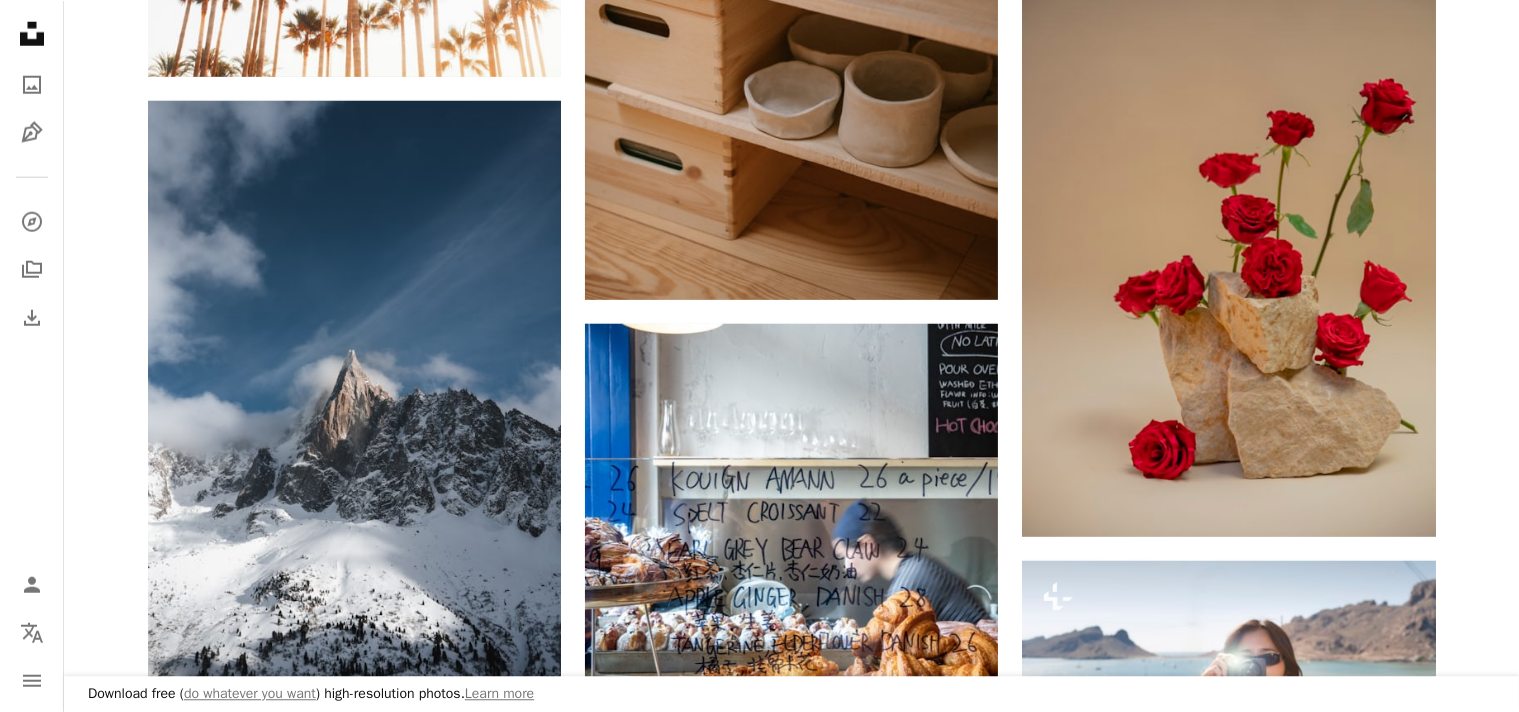 scroll, scrollTop: 2177, scrollLeft: 0, axis: vertical 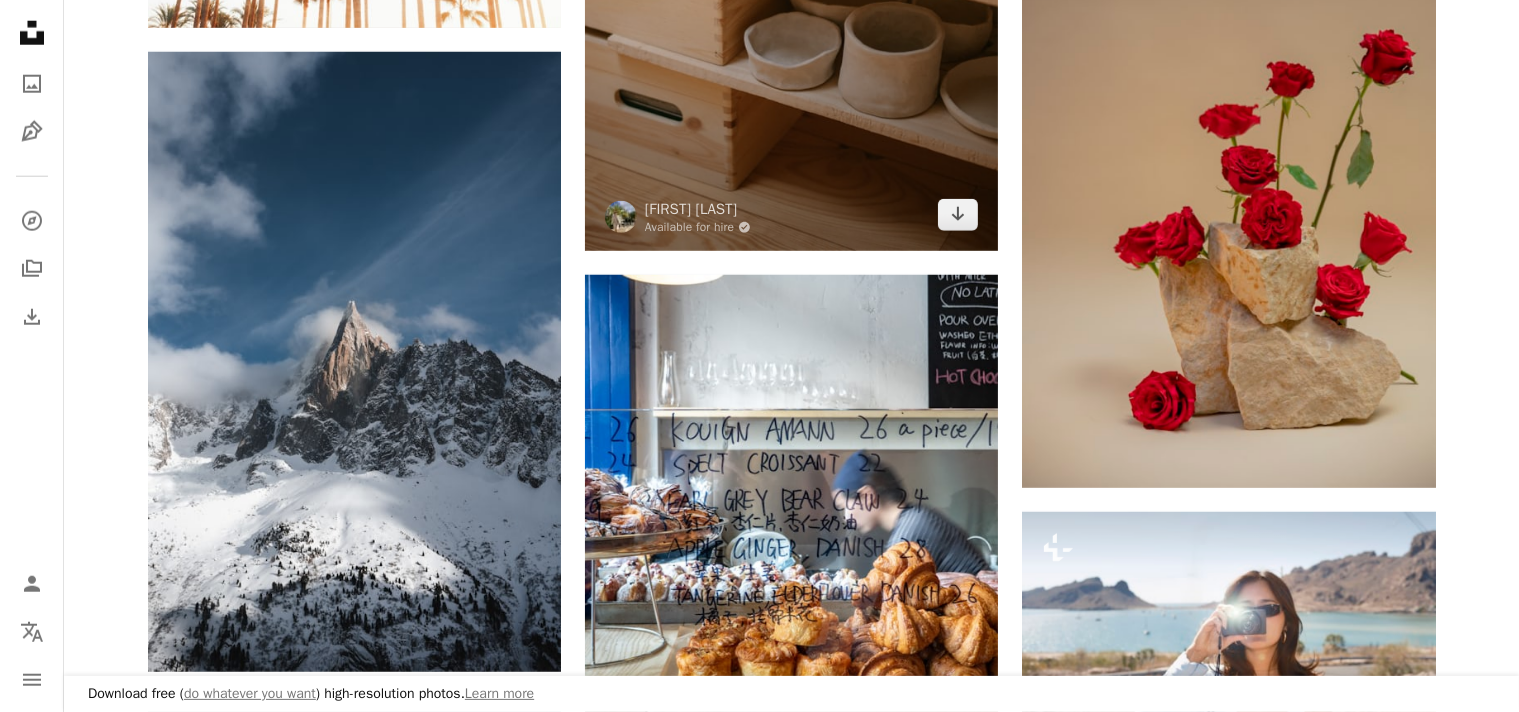 click at bounding box center [791, -51] 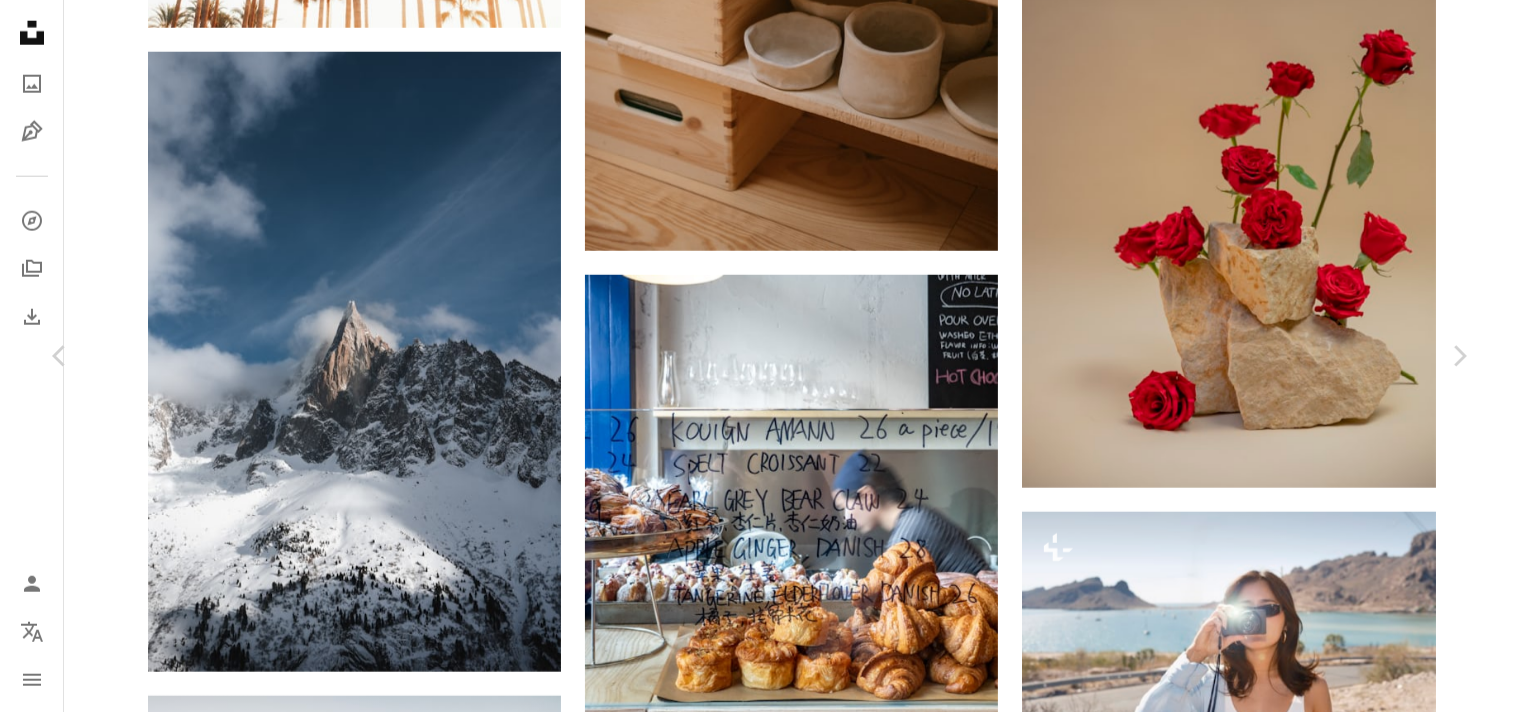 scroll, scrollTop: 2050, scrollLeft: 0, axis: vertical 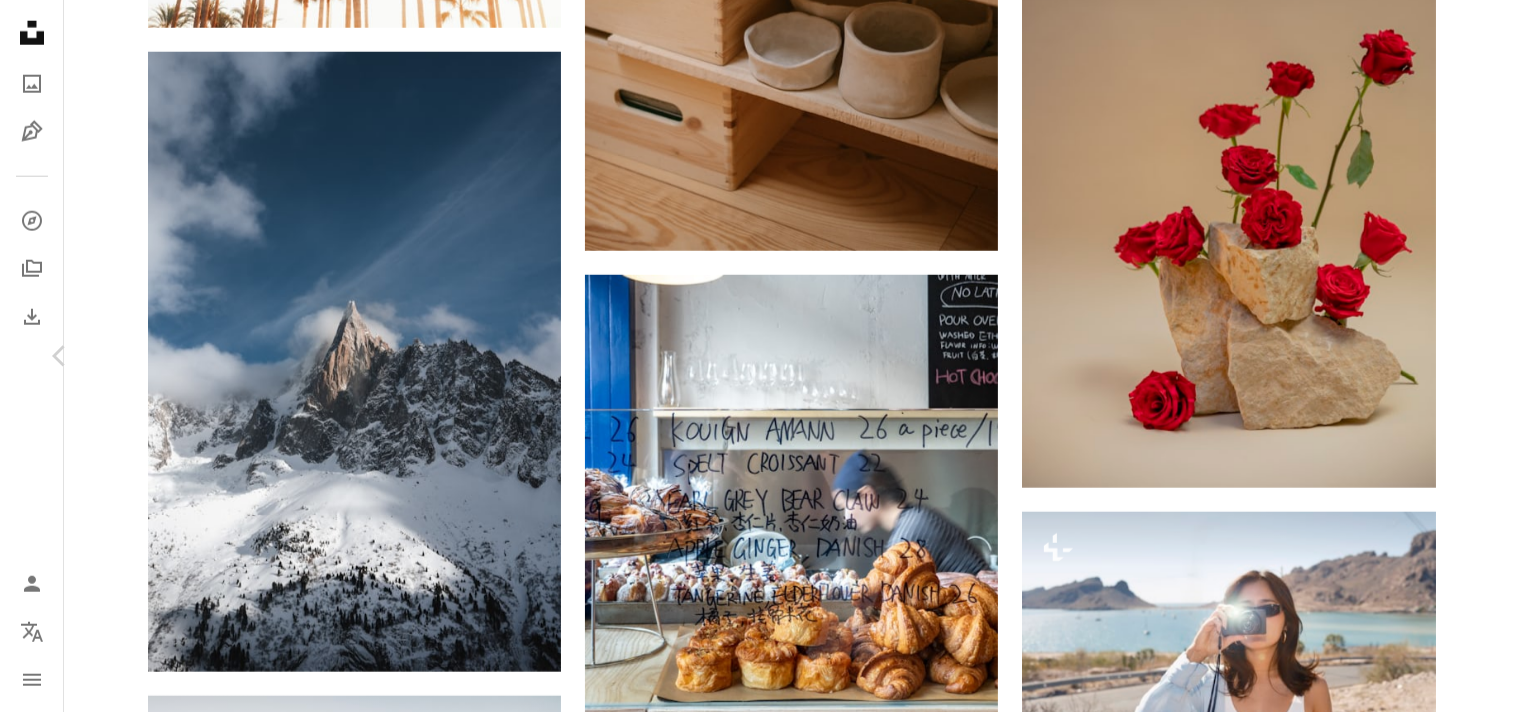 click on "Chevron right" at bounding box center [1459, 356] 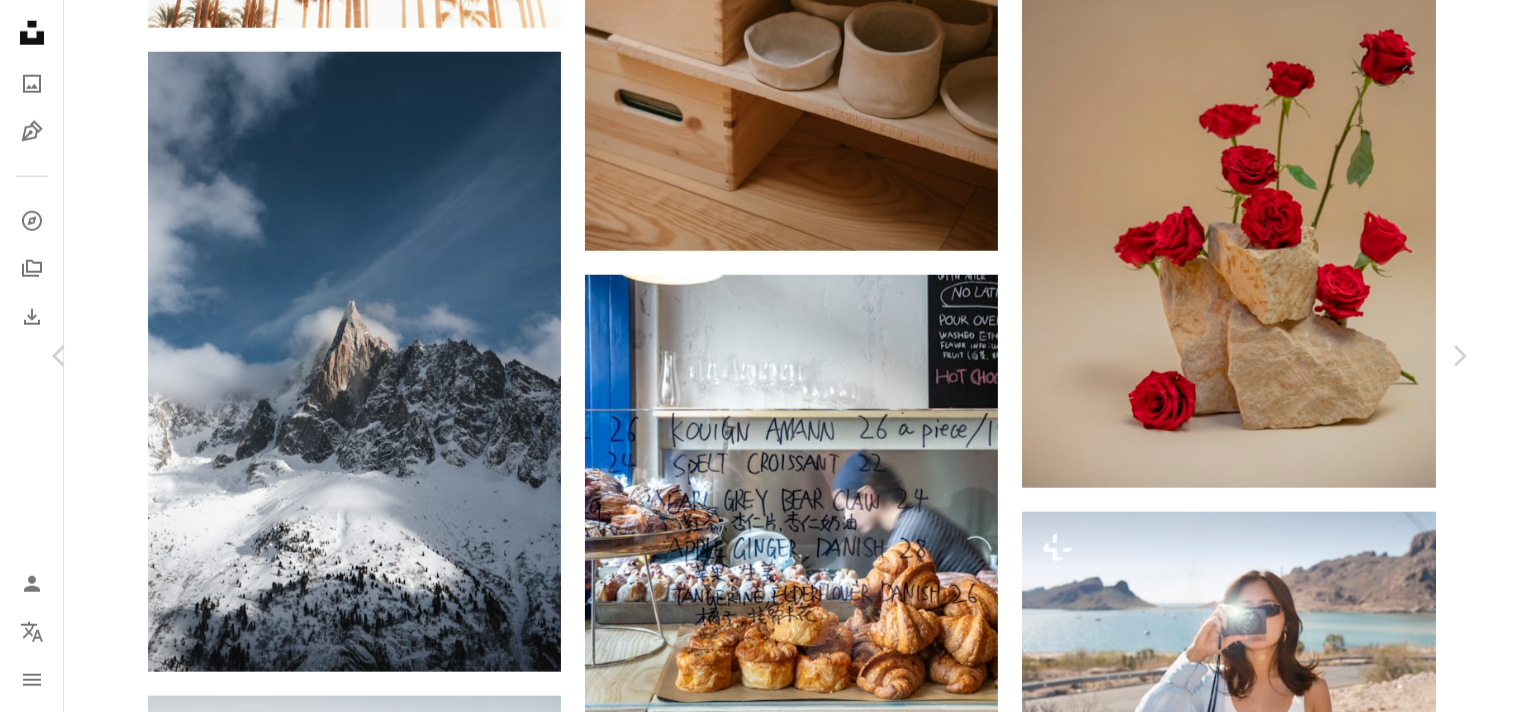 scroll, scrollTop: 0, scrollLeft: 0, axis: both 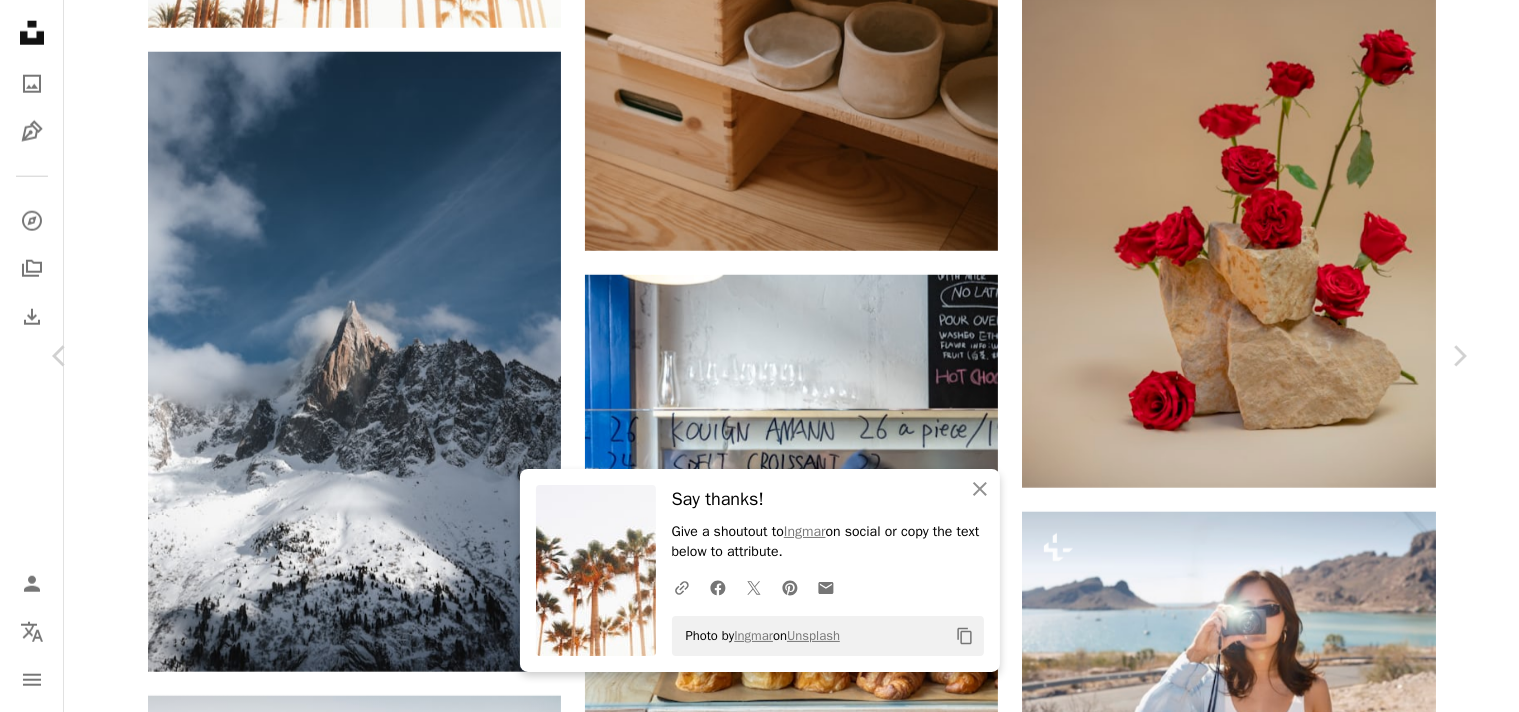 click on "Photo by [FIRST] on Unsplash
Copy content [FIRST] cinematicbyfuji A heart A plus sign Download free Chevron down Zoom in Views 705,201 Downloads 11,083 Featured in Photos , Nature A forward-right arrow Share Info icon Info More Actions A map marker [CITY], [COUNTRY] Calendar outlined Published on February 13, 2025 Camera FUJIFILM, X-T30 II Safety Free to use under the Unsplash License spain palma de mallorca Browse premium related images on iStock  |  Save 20% with code UNSPLASH20 View more on iStock  ↗ Related images A heart A plus sign [FIRST] Arrow pointing down Plus sign for Unsplash+ A heart A plus sign Andrej Lišakov For Unsplash+ A lock Download A heart A plus sign OC Gonzalez Available for hire A checkmark inside of a circle Arrow pointing down" at bounding box center (759, 4068) 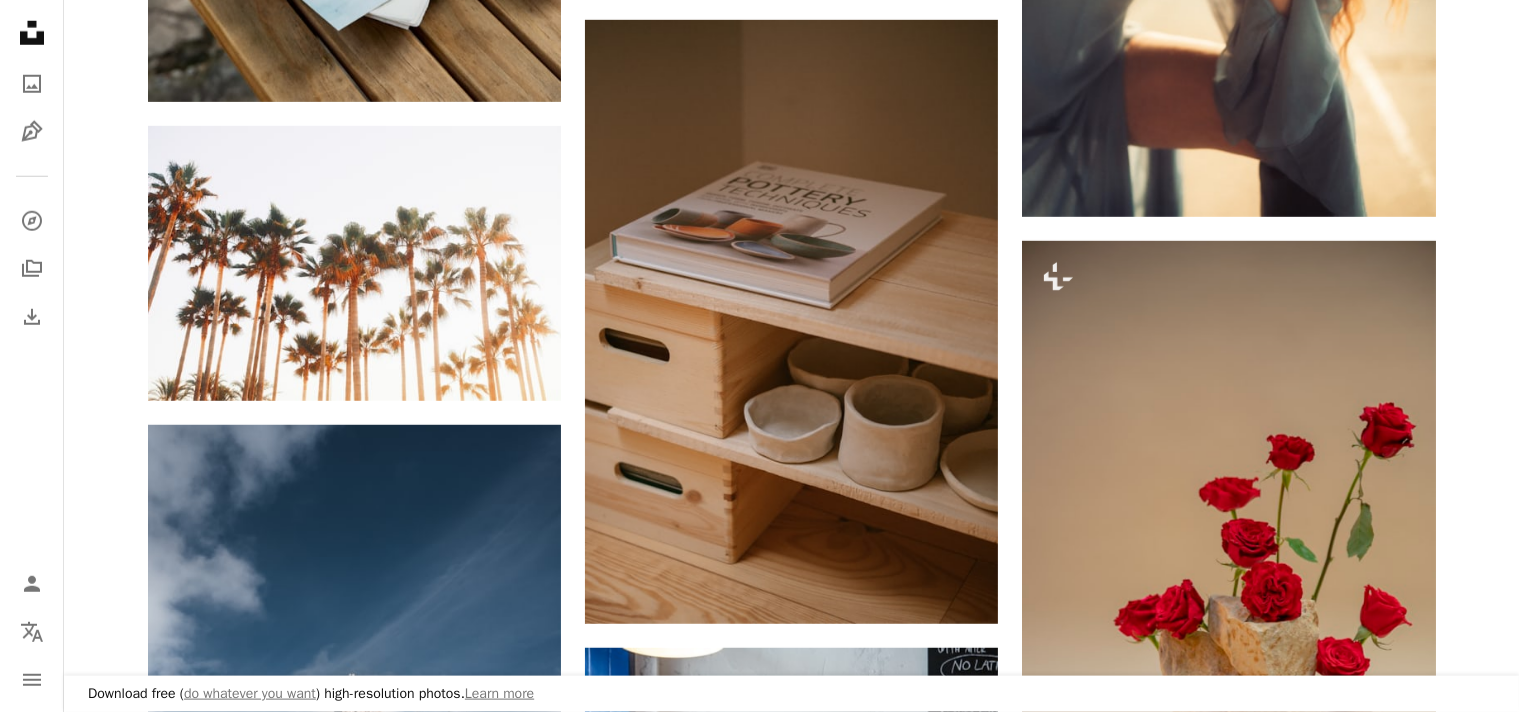 scroll, scrollTop: 2012, scrollLeft: 0, axis: vertical 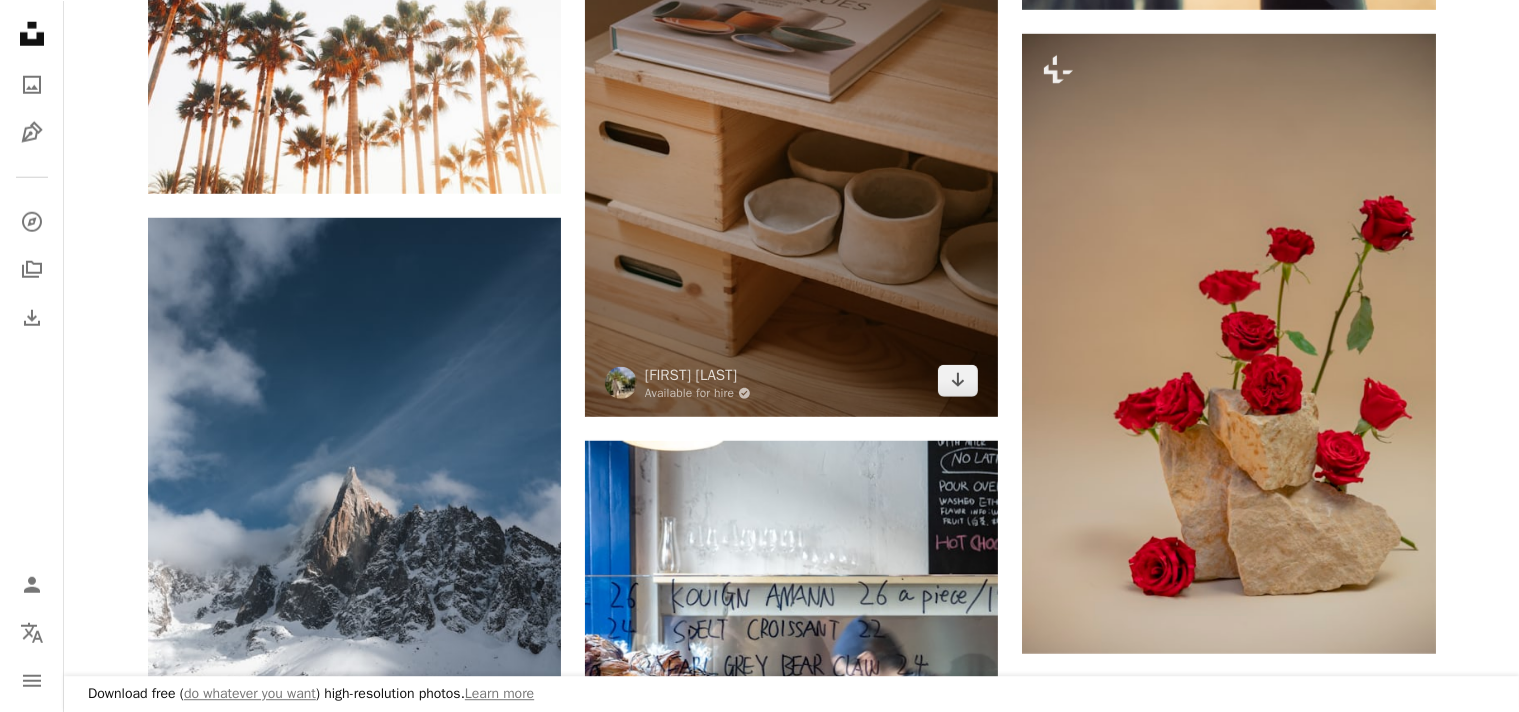click at bounding box center [791, 114] 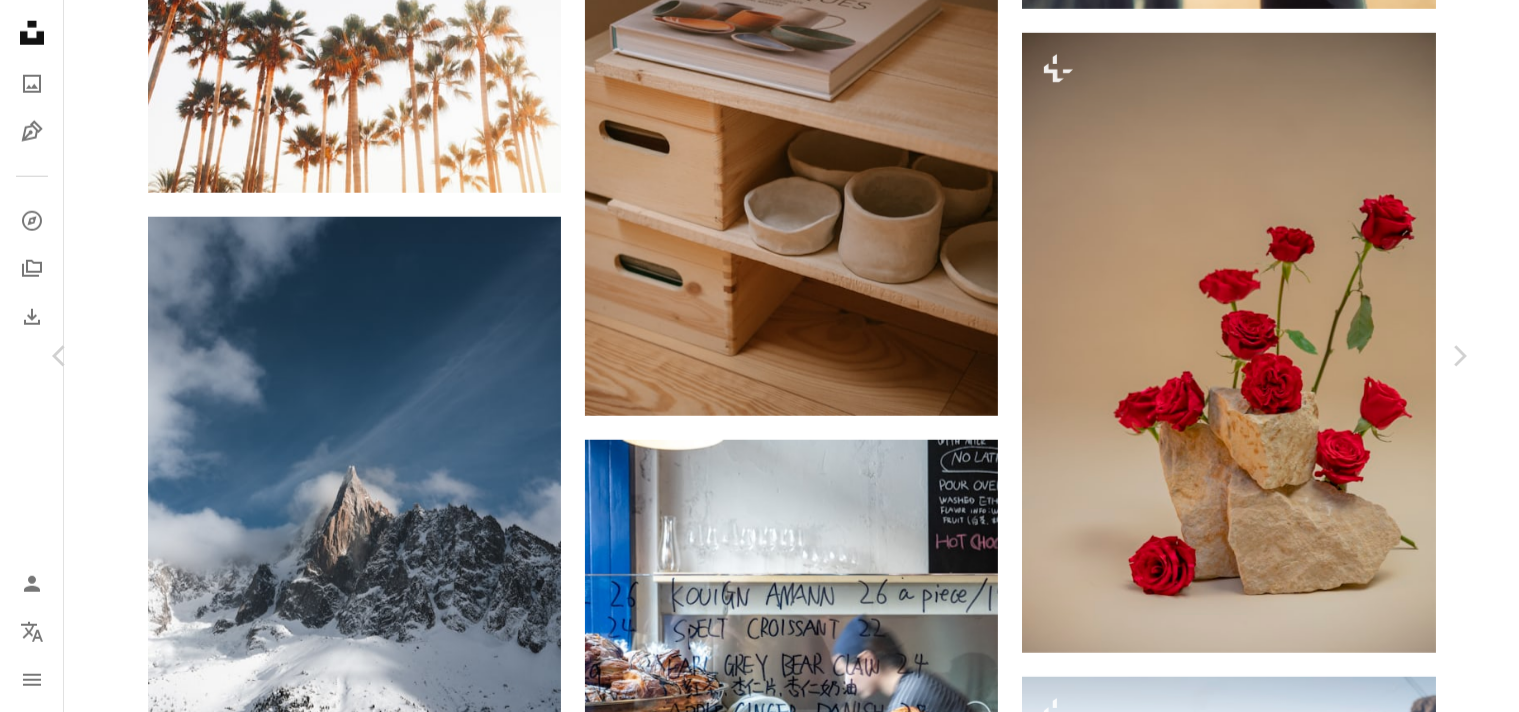 scroll, scrollTop: 62, scrollLeft: 0, axis: vertical 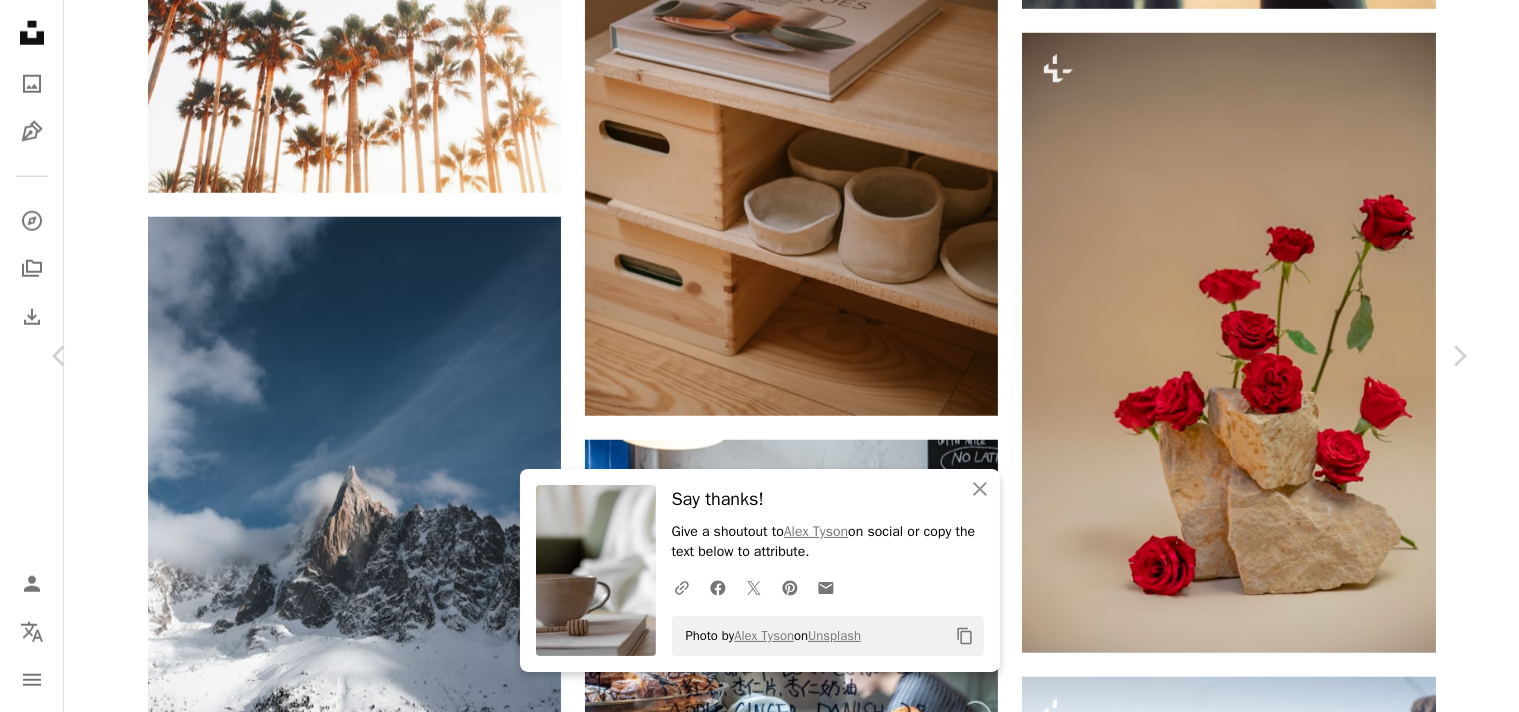 drag, startPoint x: 1510, startPoint y: 99, endPoint x: 1521, endPoint y: 296, distance: 197.30687 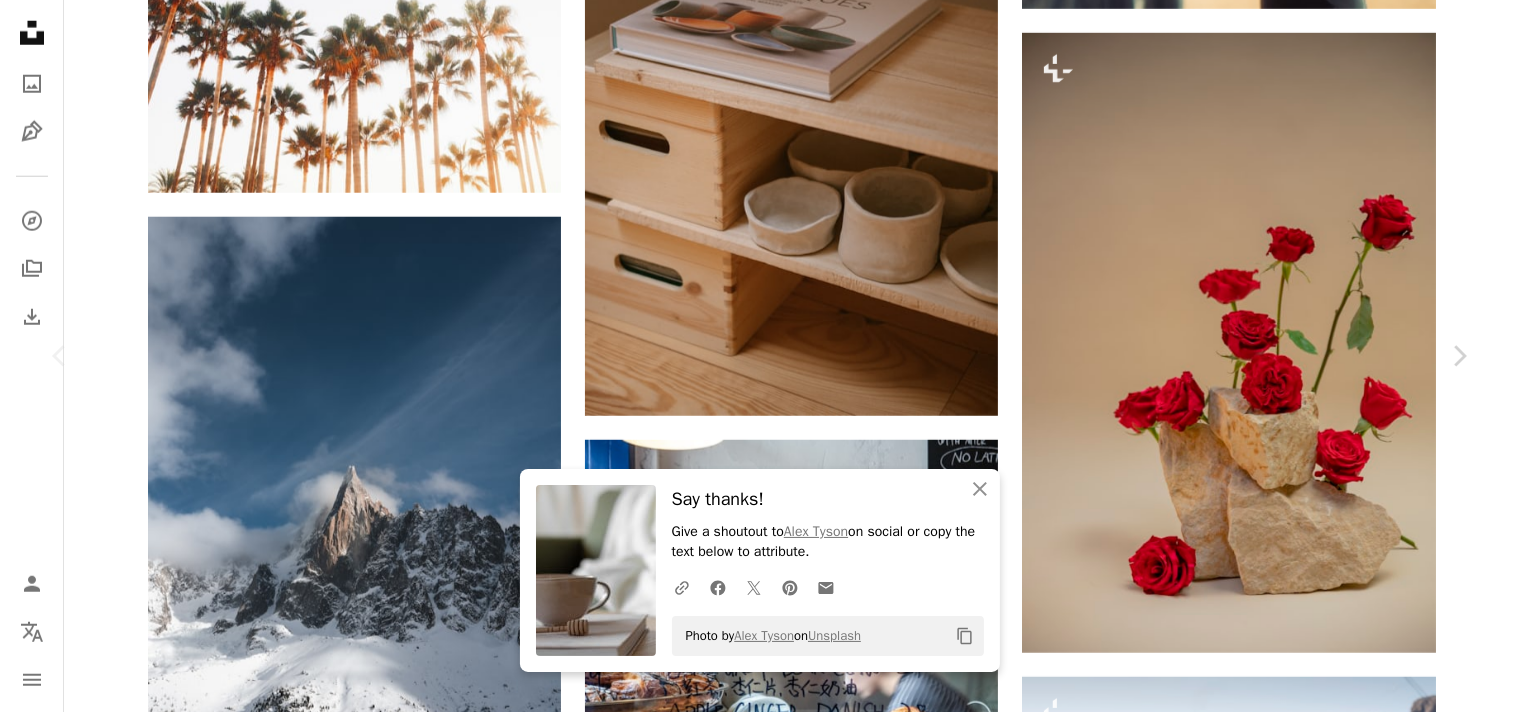 scroll, scrollTop: 1646, scrollLeft: 0, axis: vertical 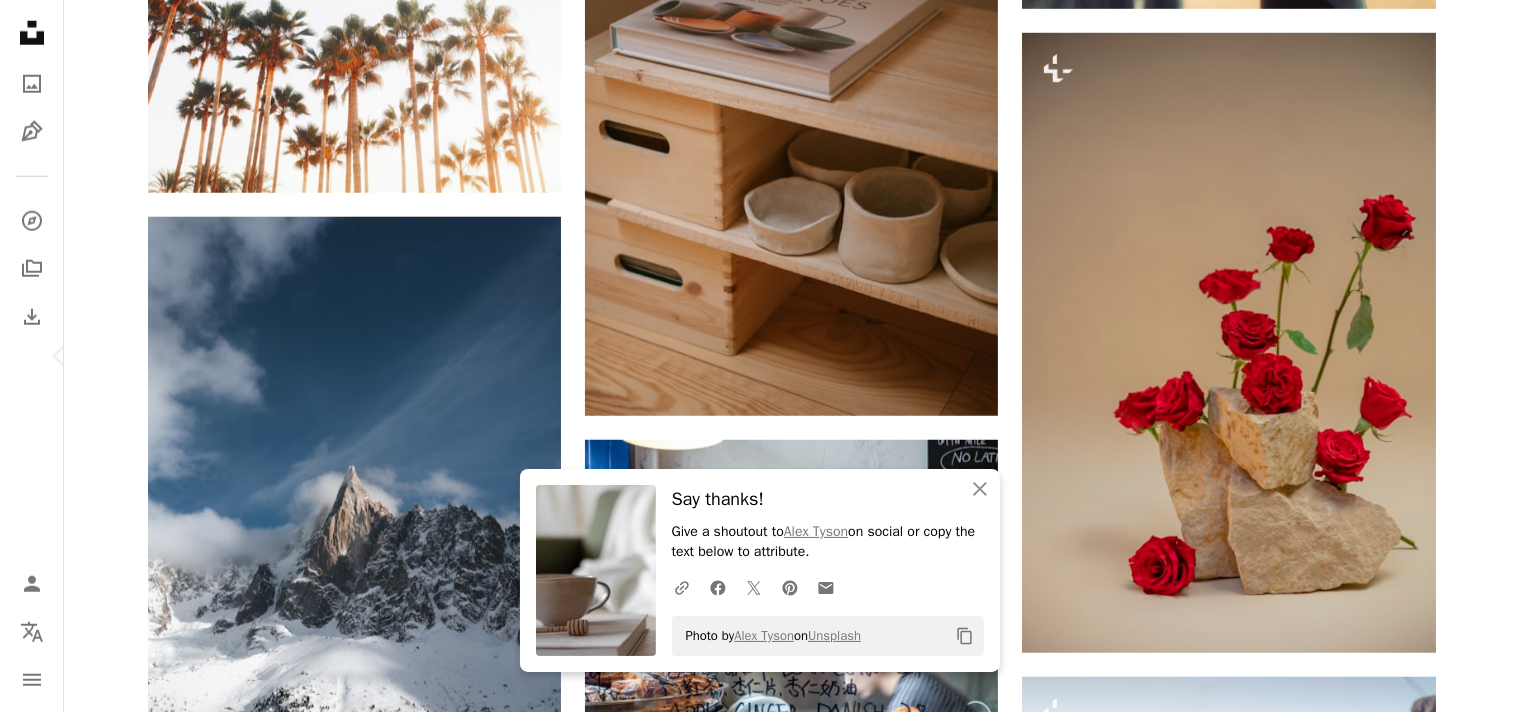 click on "Chevron right" at bounding box center (1459, 356) 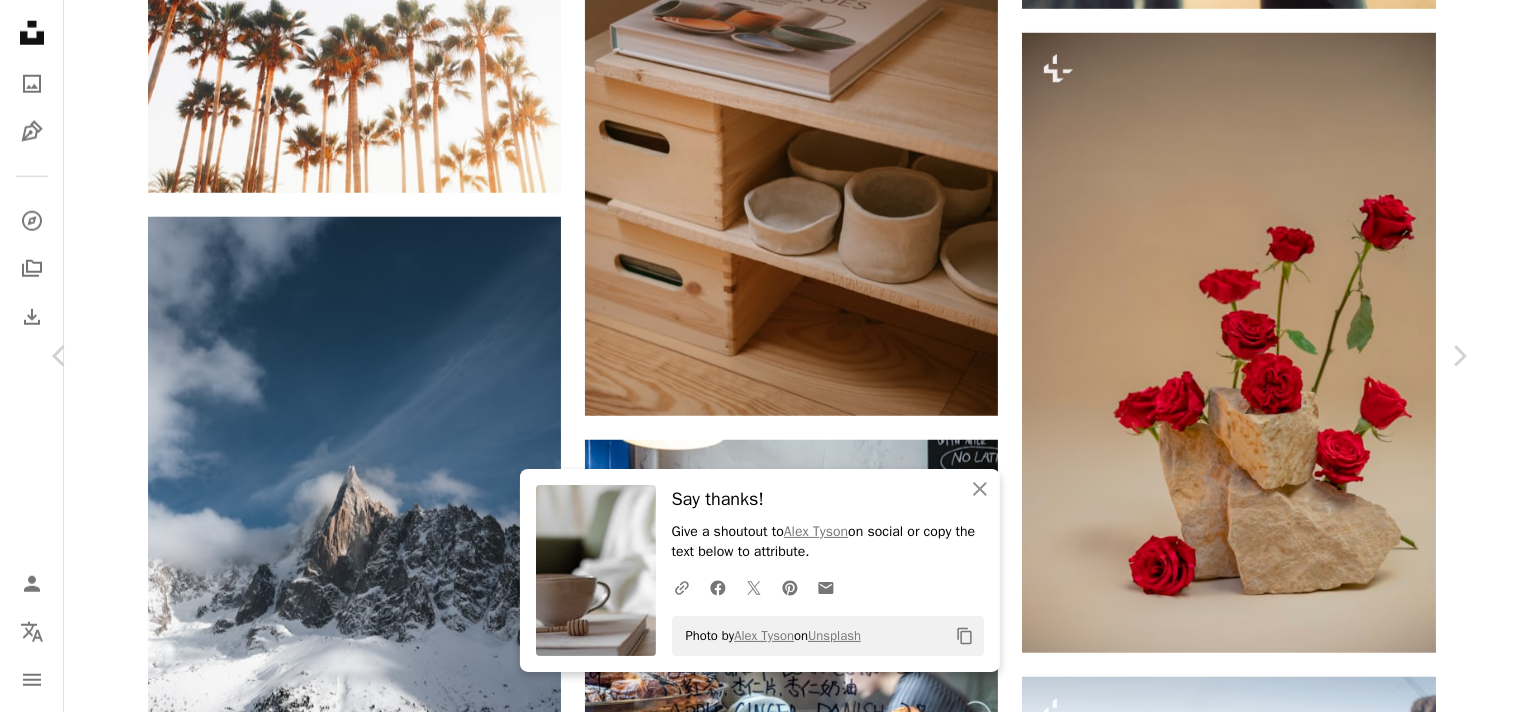 scroll, scrollTop: 0, scrollLeft: 0, axis: both 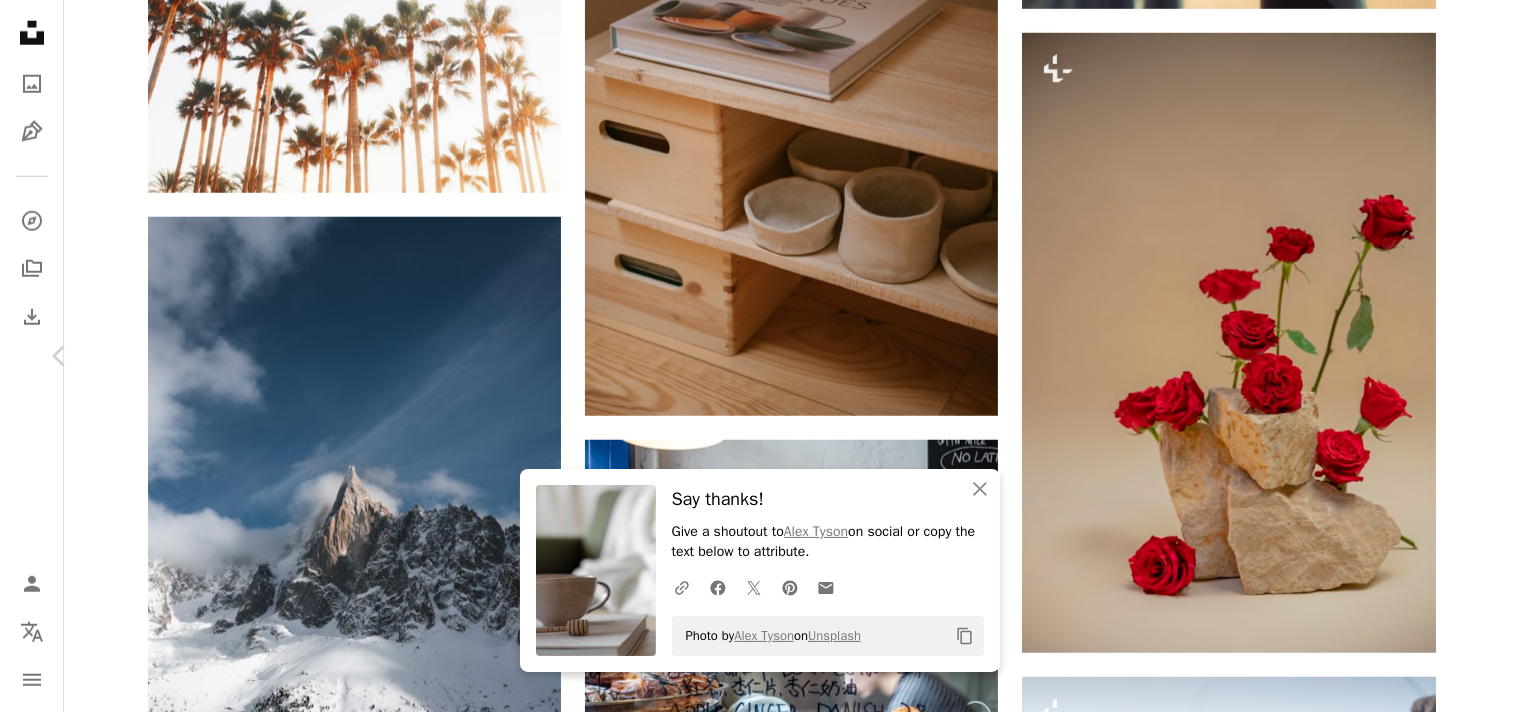 click on "Chevron right" at bounding box center [1459, 356] 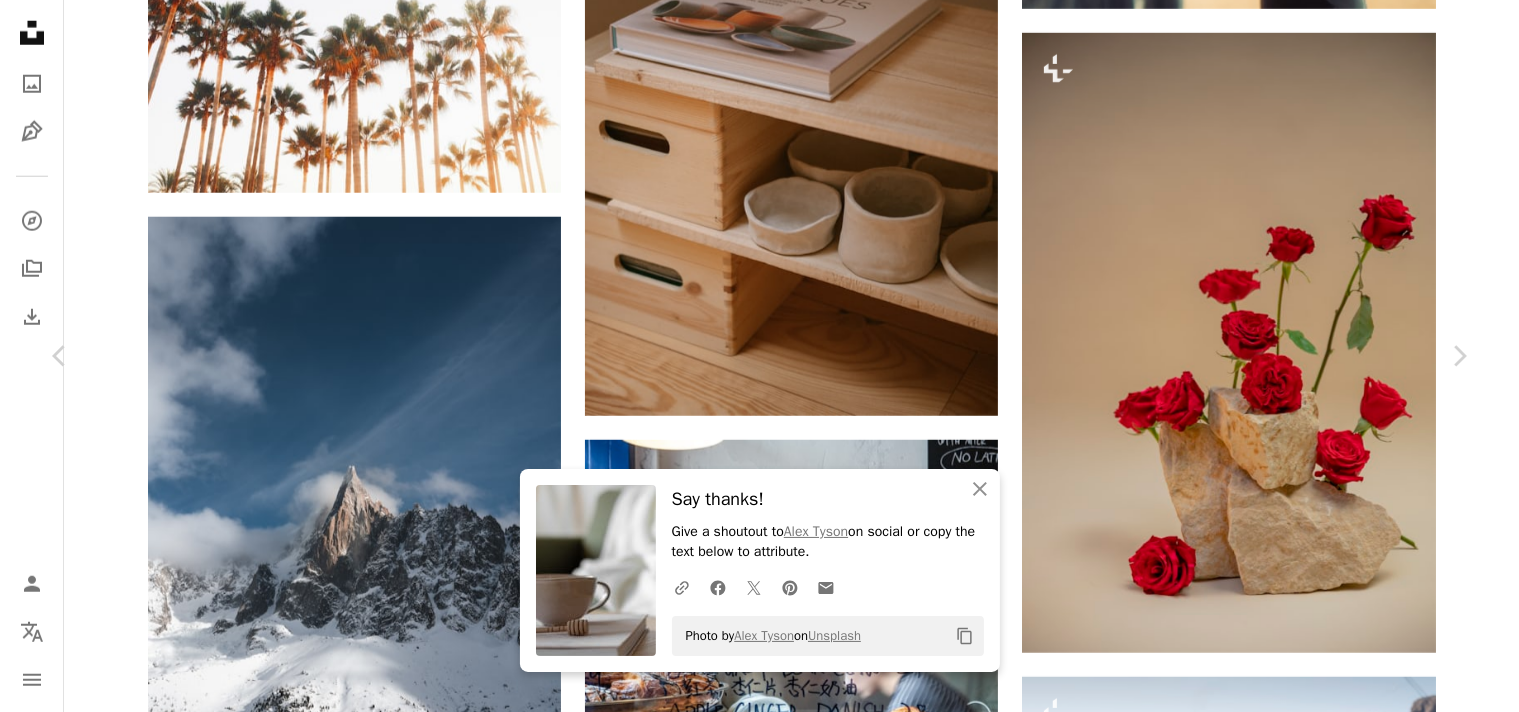 click on "Photo by [FIRST] [LAST] on Unsplash
Copy content [FIRST] [LAST] Available for hire A checkmark inside of a circle A heart A plus sign Download free Chevron down Zoom in Views 4,736,266 Downloads 61,294 Featured in Photos , Interiors A forward-right arrow Share Info icon Info More Actions Home Decor  Calendar outlined Published on July 6, 2019 Camera Canon, EOS 5D Mark IV Safety Free to use under the Unsplash License house interior design home design vintage plants france germany studio apartment decor indoors french magazines blank wall hardwood floor suite background art plant Public domain images Browse premium related images on iStock  |  Save 20% with code UNSPLASH20 View more on iStock  ↗ Related images A heart A plus sign [FIRST] [LAST] Available for hire For" at bounding box center (759, 4233) 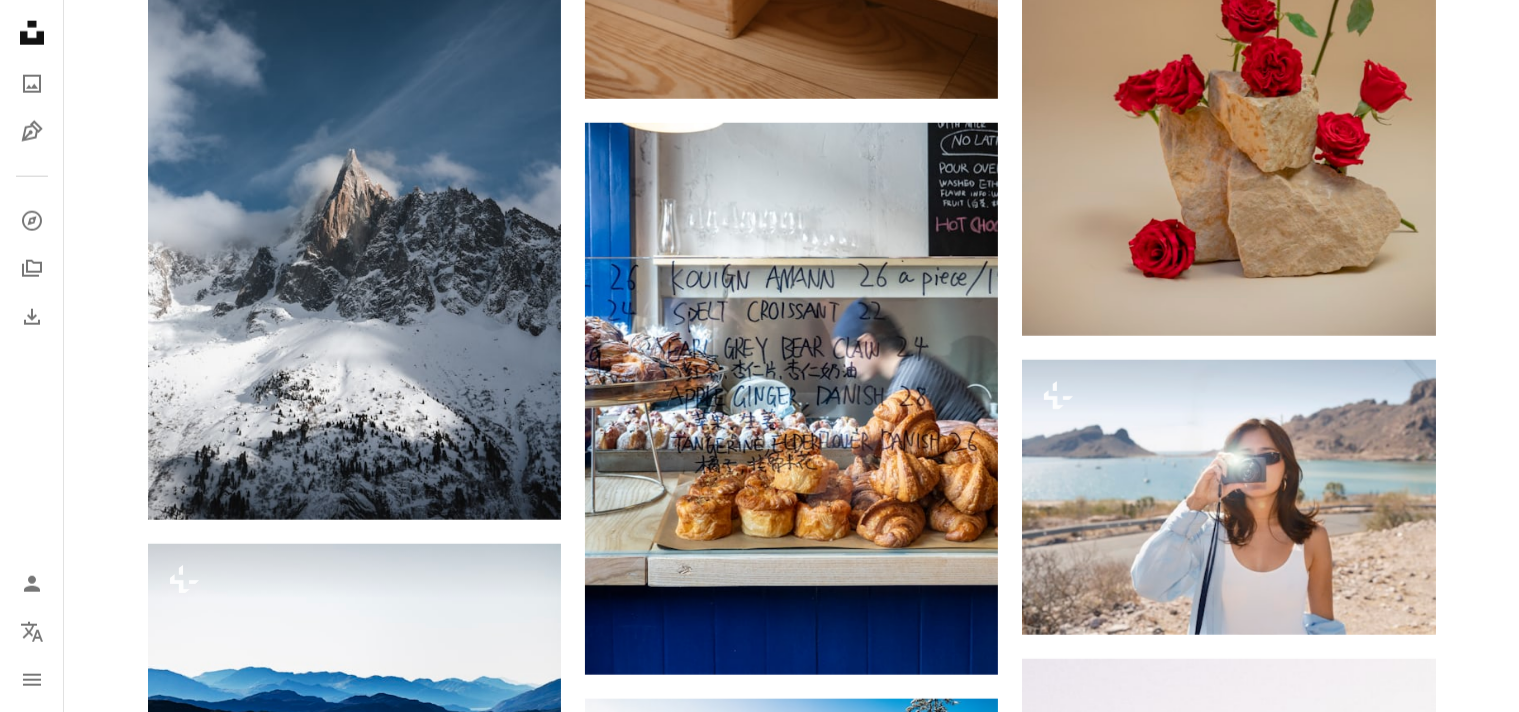 scroll, scrollTop: 2371, scrollLeft: 0, axis: vertical 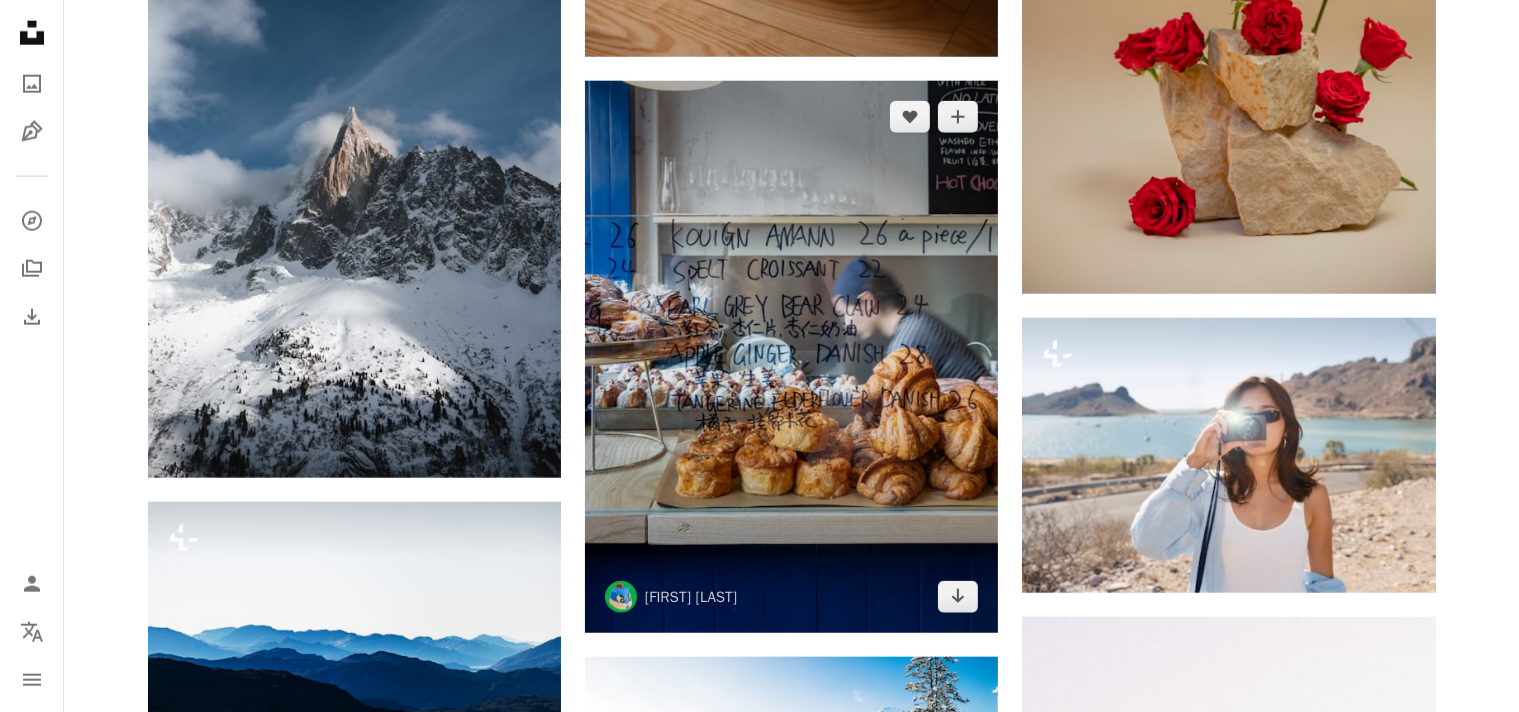 click at bounding box center (791, 356) 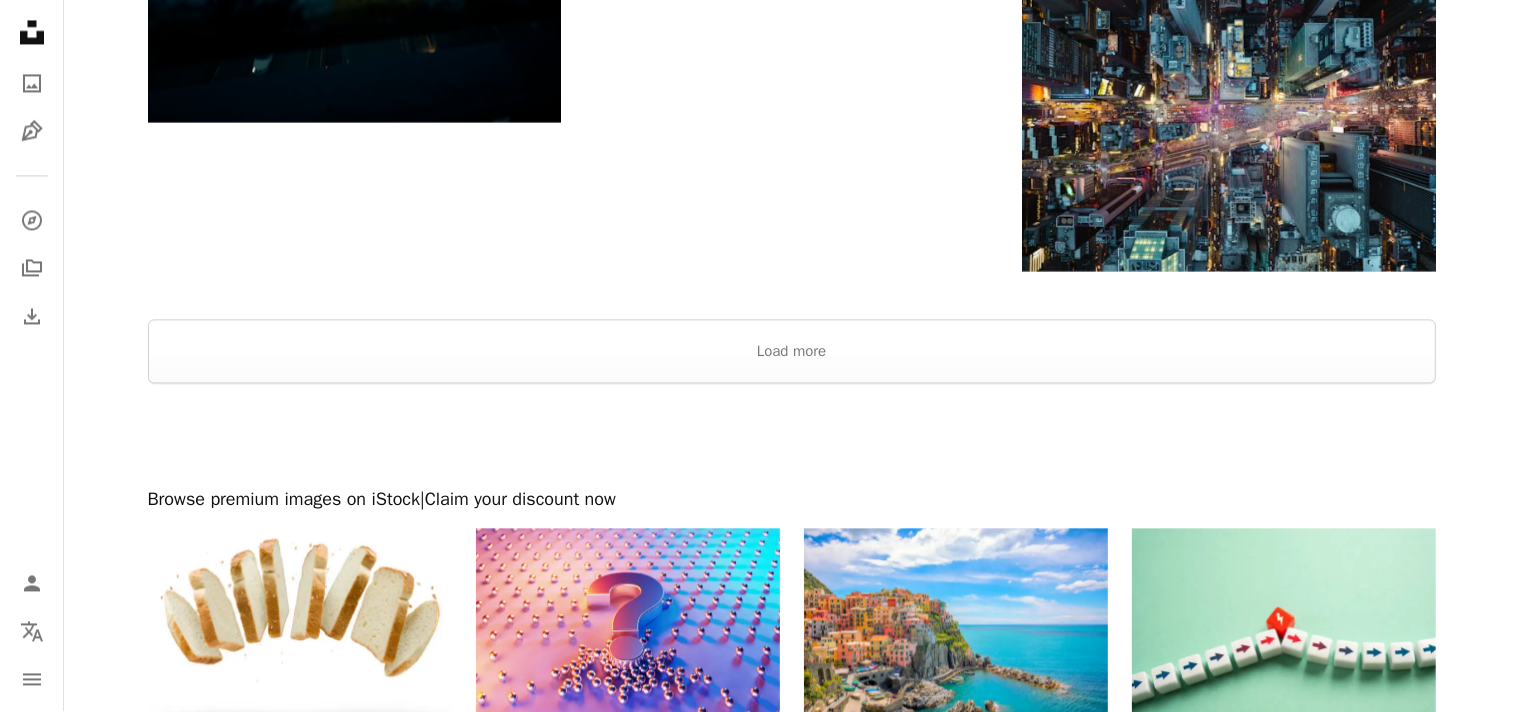 scroll, scrollTop: 4300, scrollLeft: 0, axis: vertical 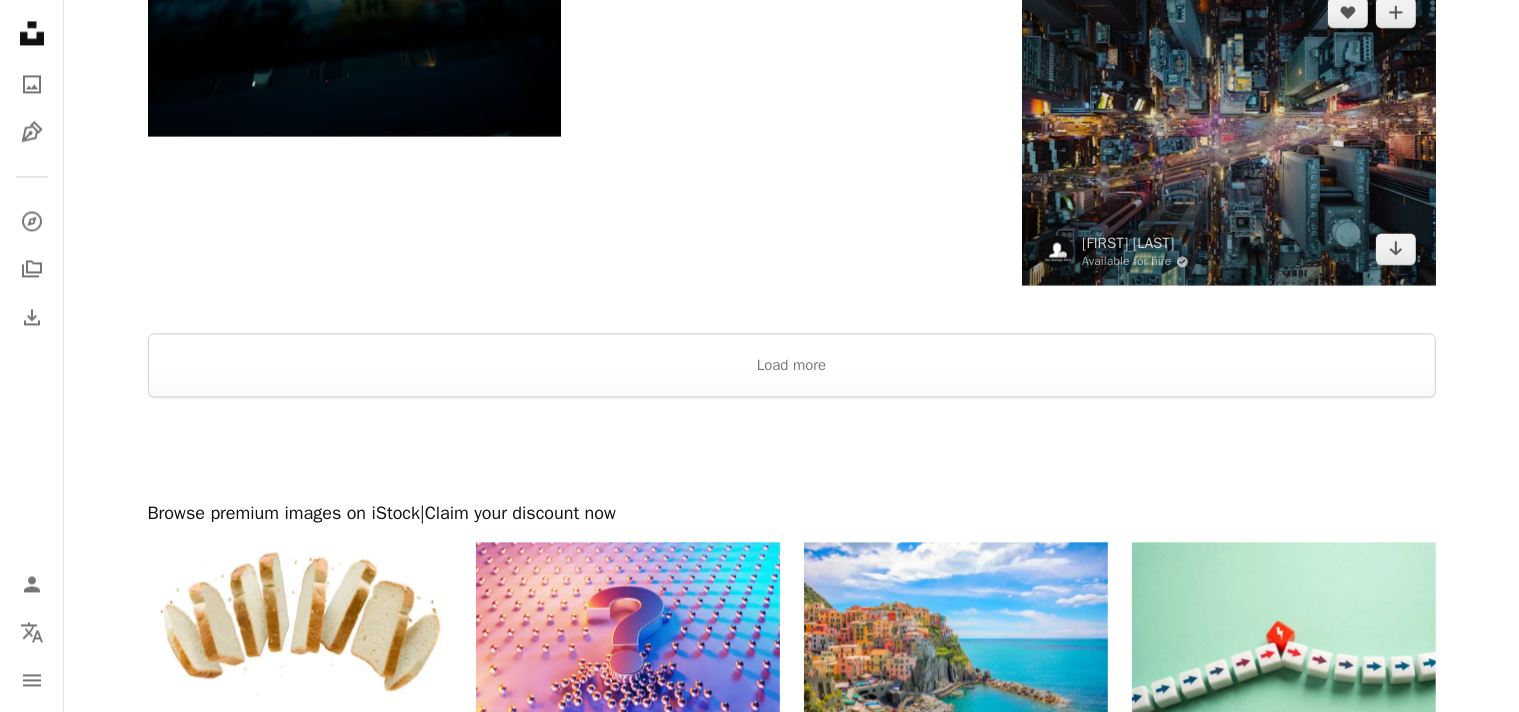 click at bounding box center (1228, 130) 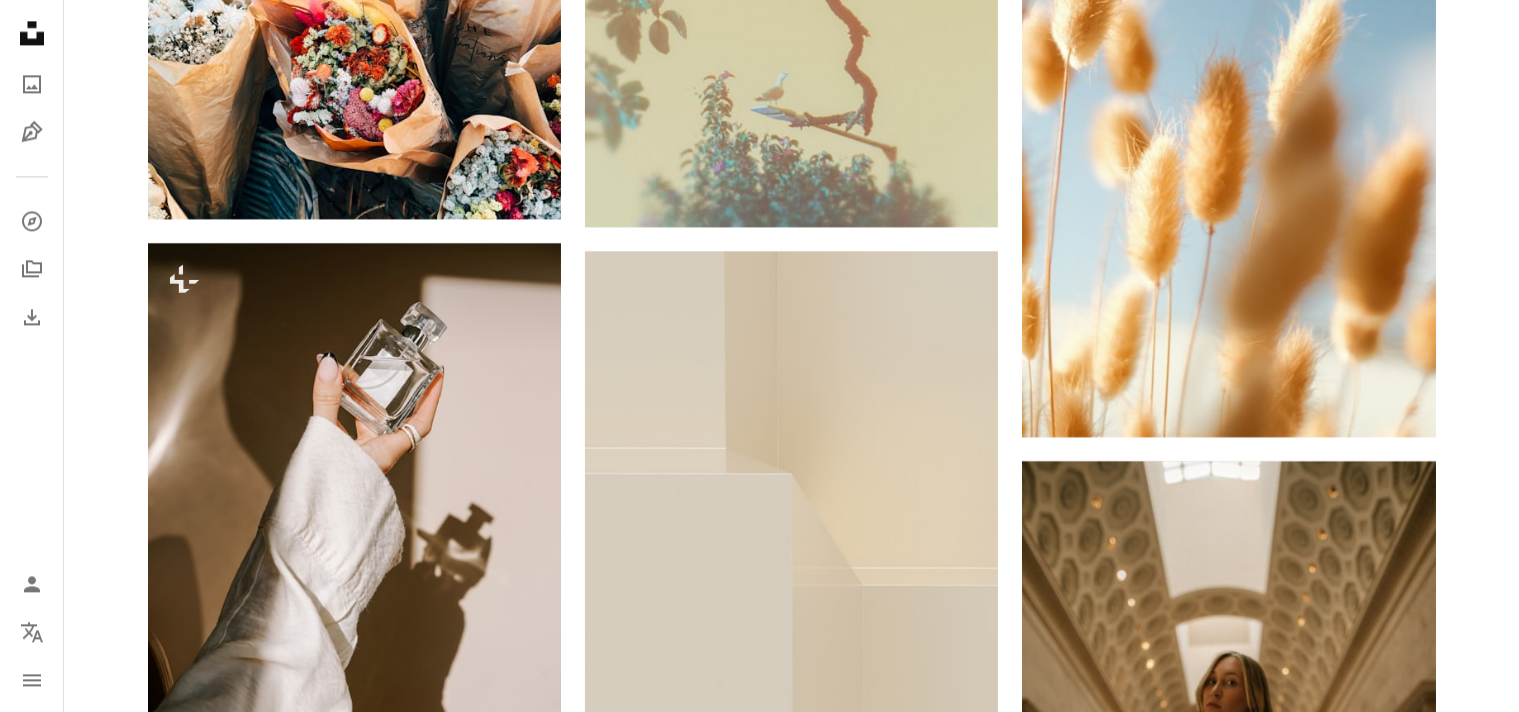 scroll, scrollTop: 4771, scrollLeft: 0, axis: vertical 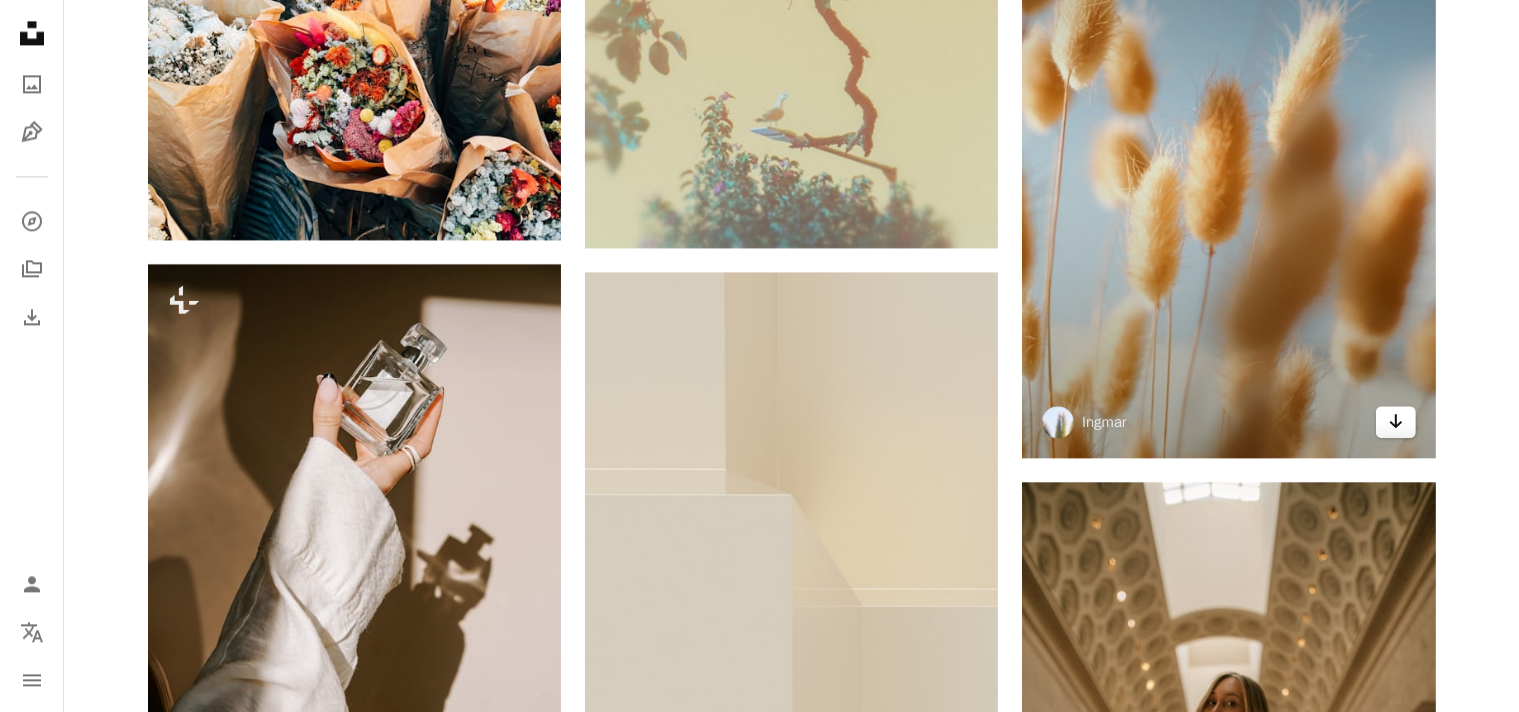 click on "Arrow pointing down" 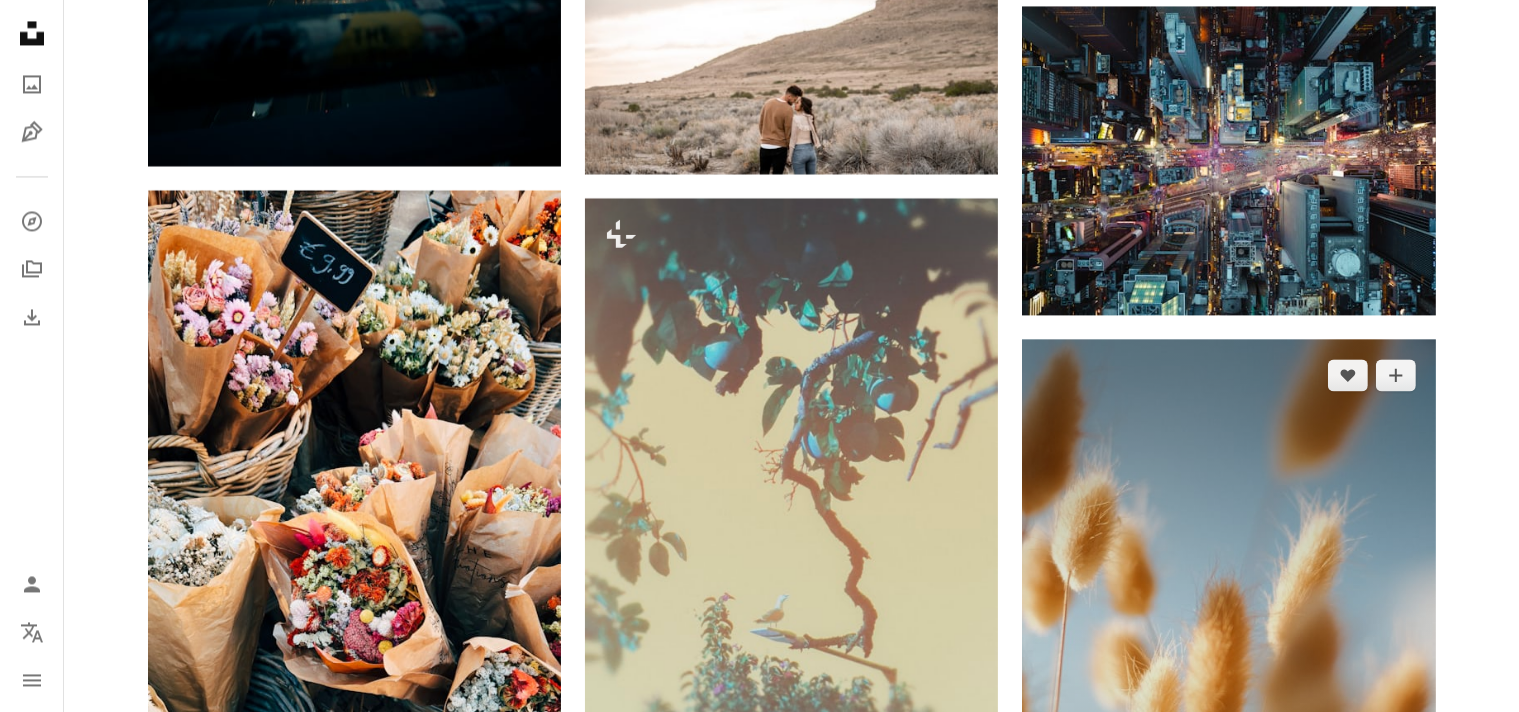scroll, scrollTop: 4488, scrollLeft: 0, axis: vertical 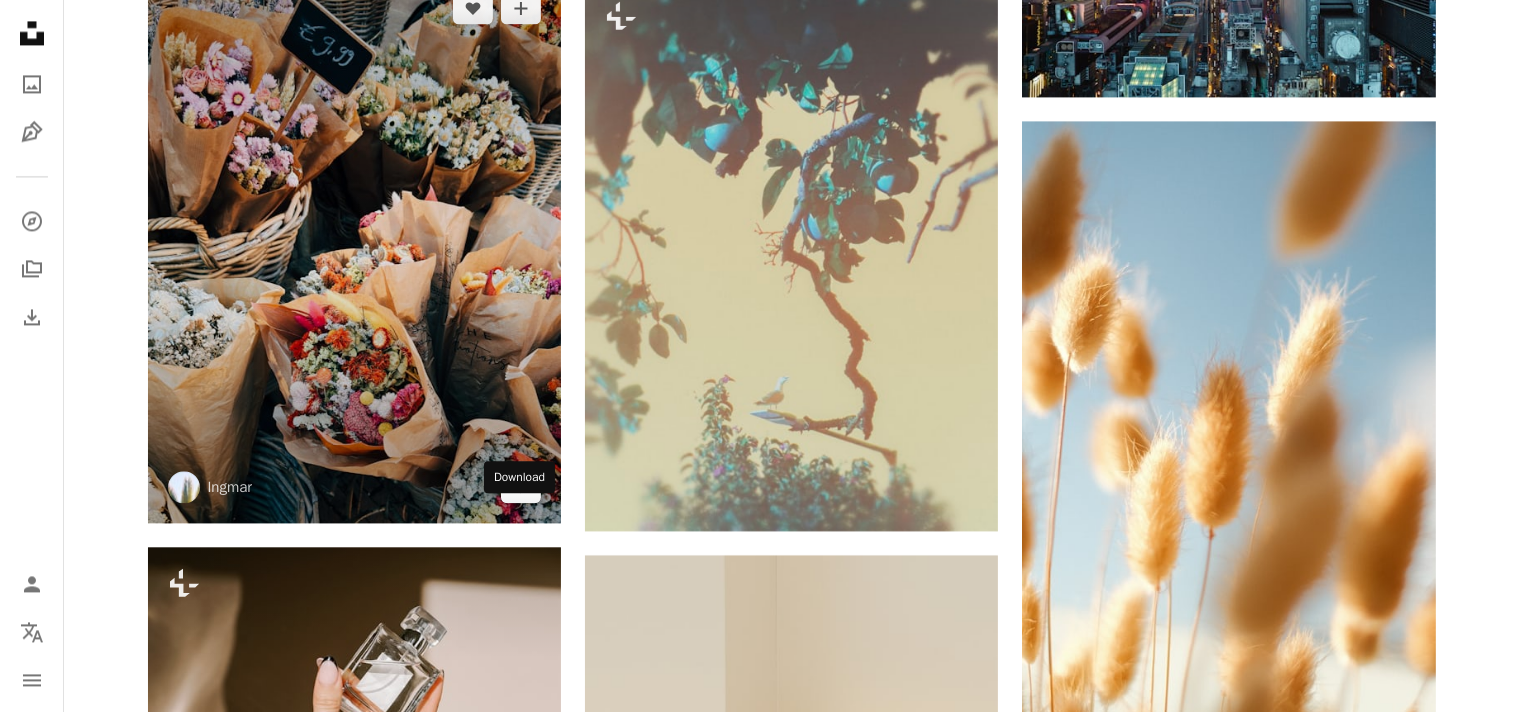 click on "Arrow pointing down" at bounding box center [521, 487] 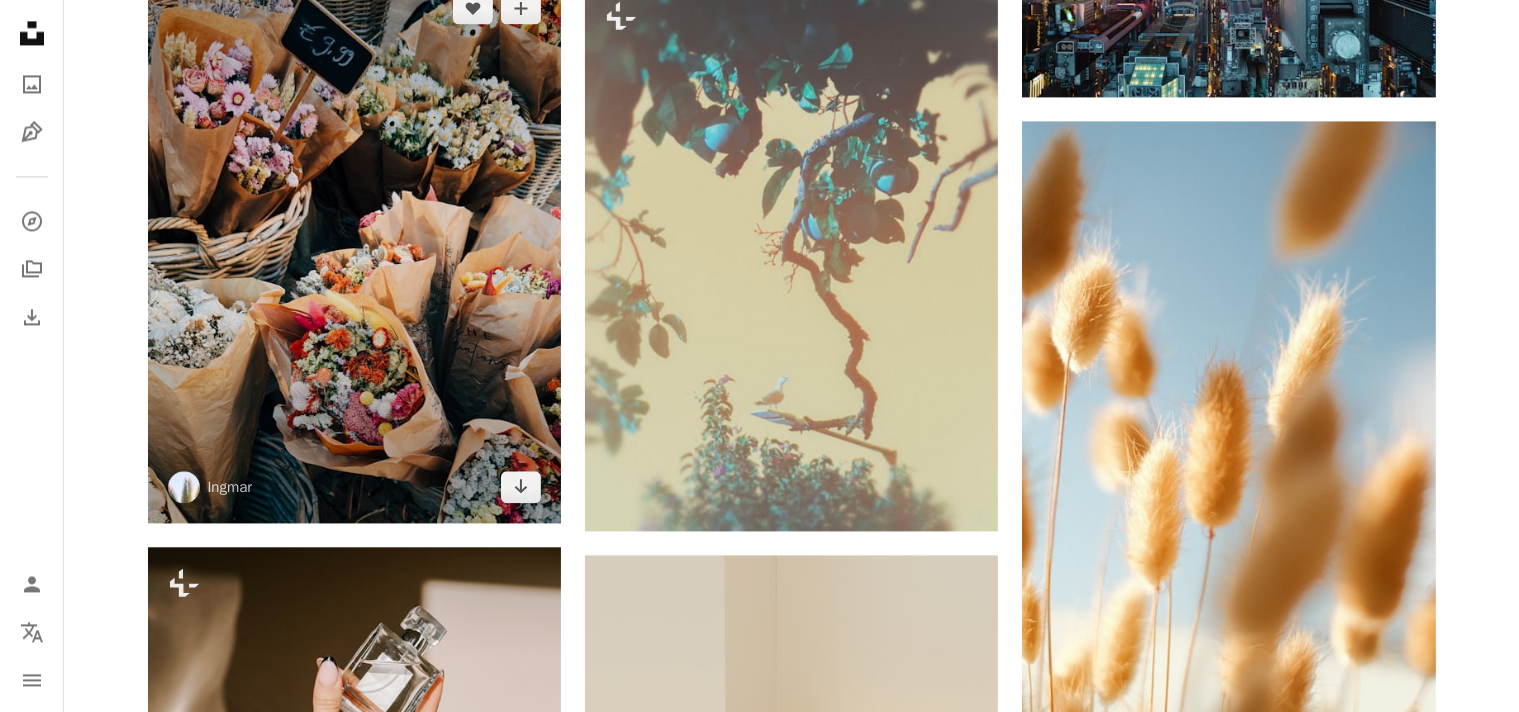 click at bounding box center (354, 247) 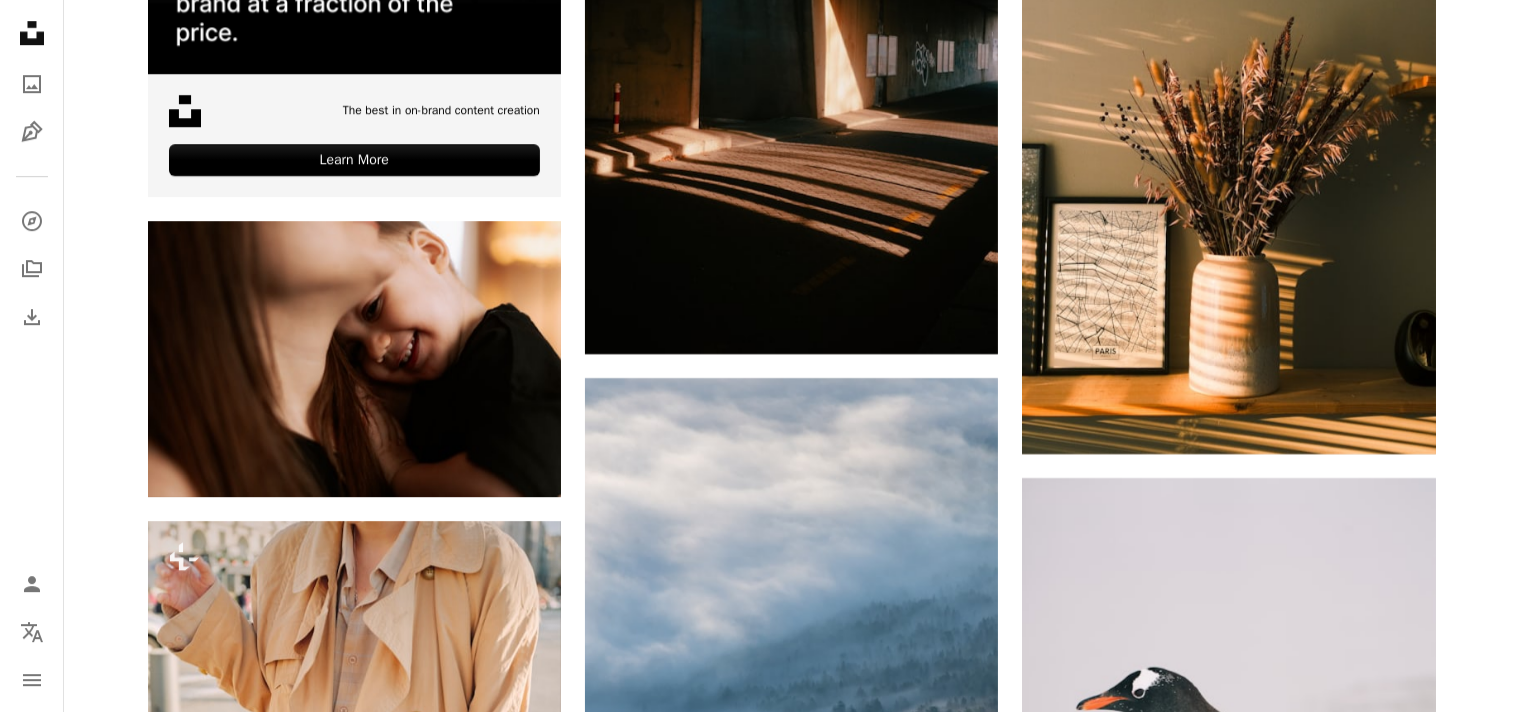 scroll, scrollTop: 6317, scrollLeft: 0, axis: vertical 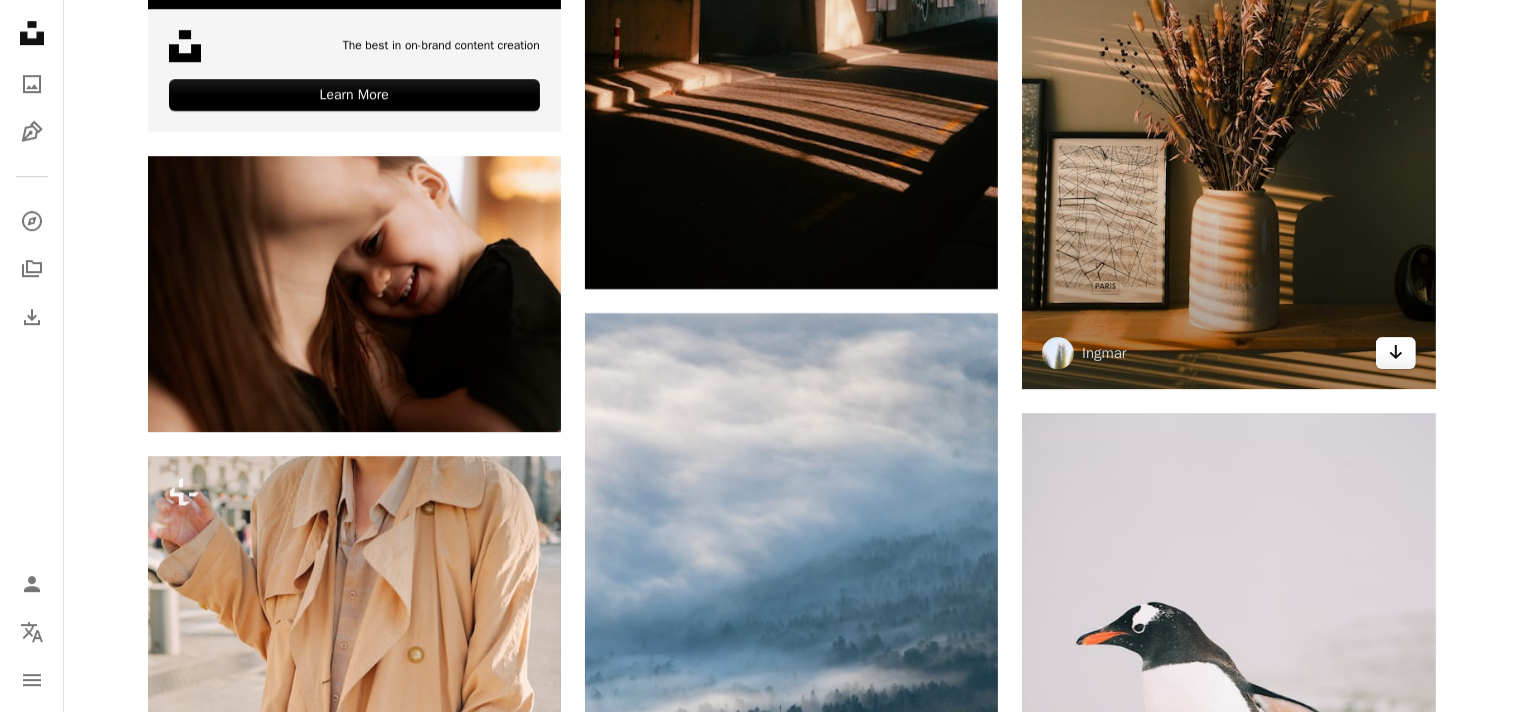 click on "Arrow pointing down" 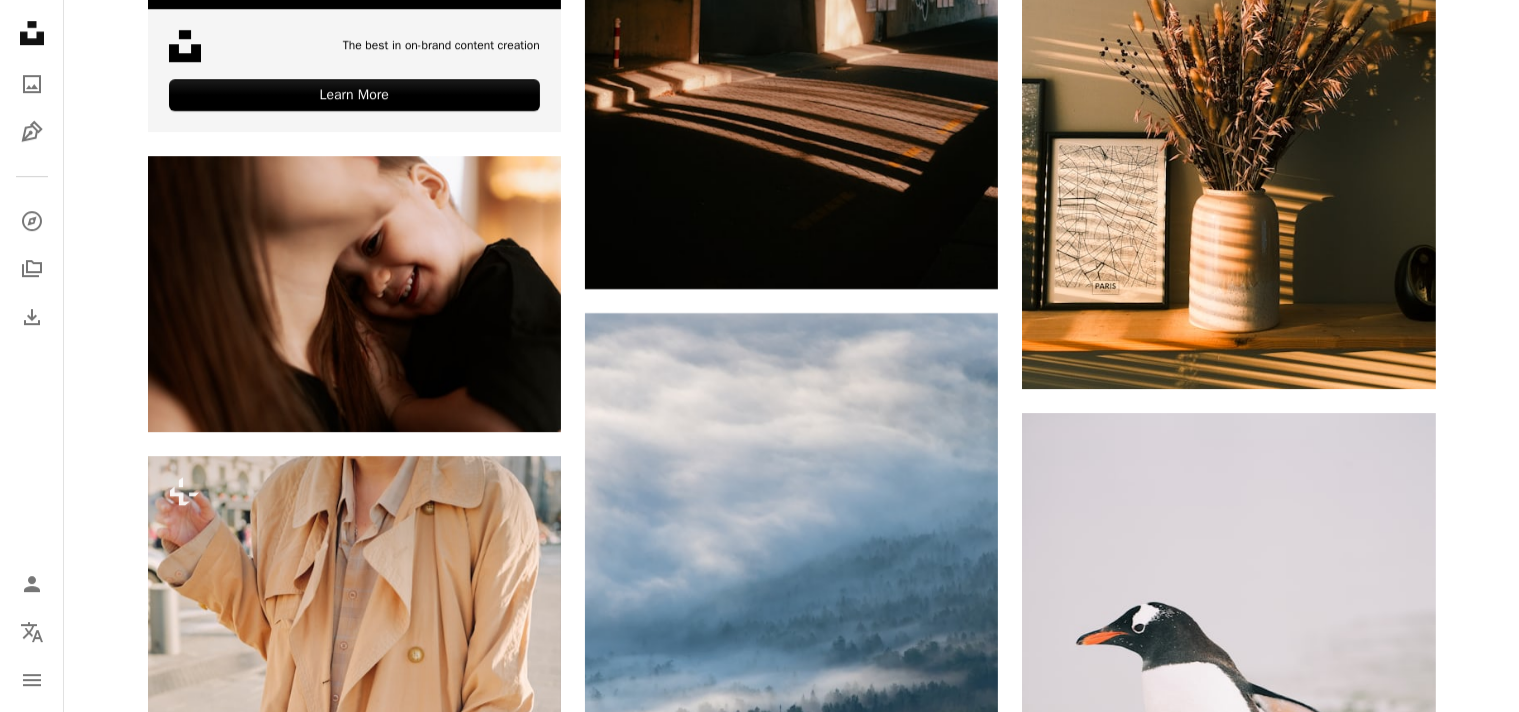 click on "Plus sign for Unsplash+ A heart A plus sign A. C. For  Unsplash+ A lock Download A heart A plus sign CHEN HENG Arrow pointing down A heart A plus sign Ingmar Arrow pointing down A heart A plus sign Martin Masson Available for hire A checkmark inside of a circle Arrow pointing down Plus sign for Unsplash+ A heart A plus sign Joshua Earle For  Unsplash+ A lock Download A heart A plus sign Oliver Guhr Arrow pointing down A heart A plus sign Lerone Pieters Available for hire A checkmark inside of a circle Arrow pointing down A heart A plus sign Ingmar Arrow pointing down Plus sign for Unsplash+ A heart A plus sign Toa Heftiba For  Unsplash+ A lock Download A heart A plus sign Ingmar Arrow pointing down –– ––– –––  –– ––– –  ––– –––  ––––  –   – –– –––  – – ––– –– –– –––– –– The best in on-brand content creation Learn More A heart A plus sign Kateryna Hliznitsova Available for hire A checkmark inside of a circle A heart" at bounding box center (791, -1920) 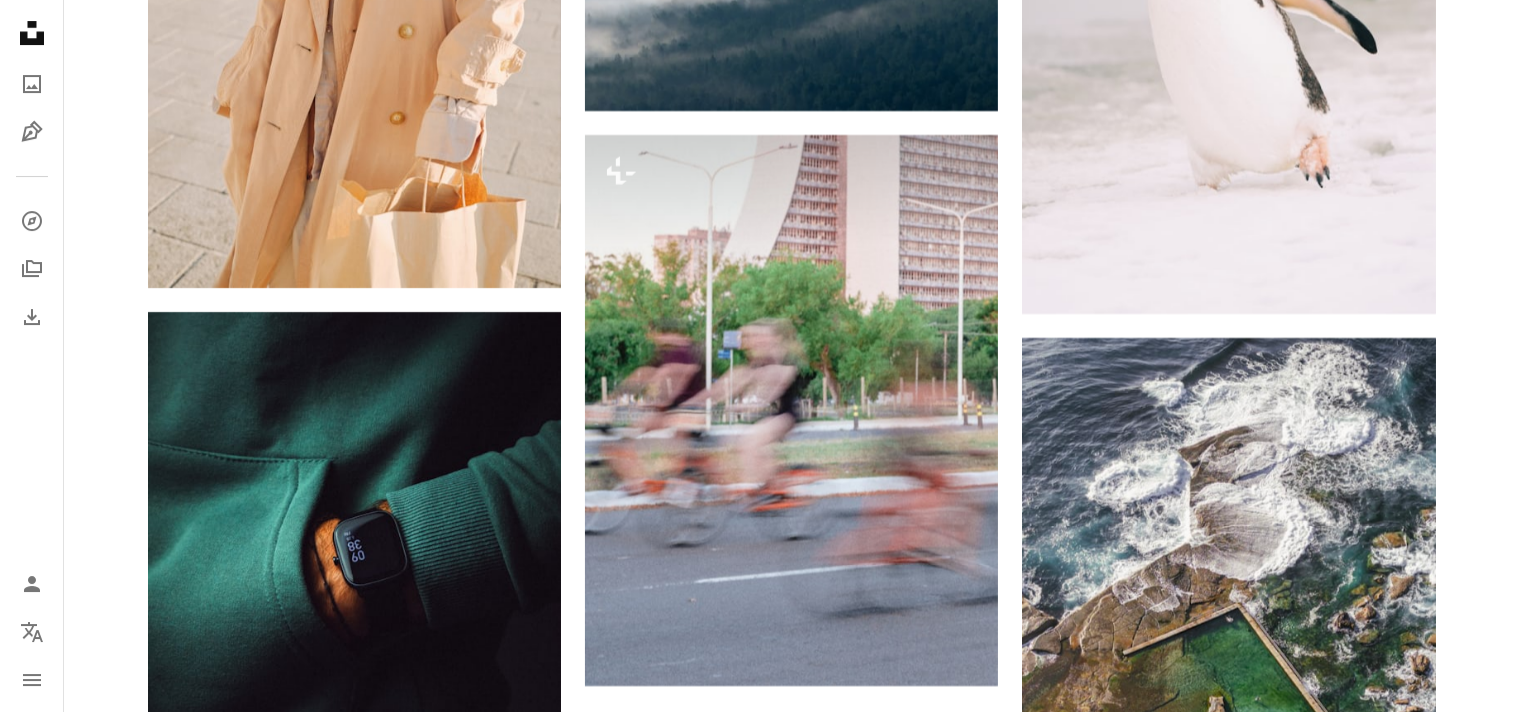 scroll, scrollTop: 7058, scrollLeft: 0, axis: vertical 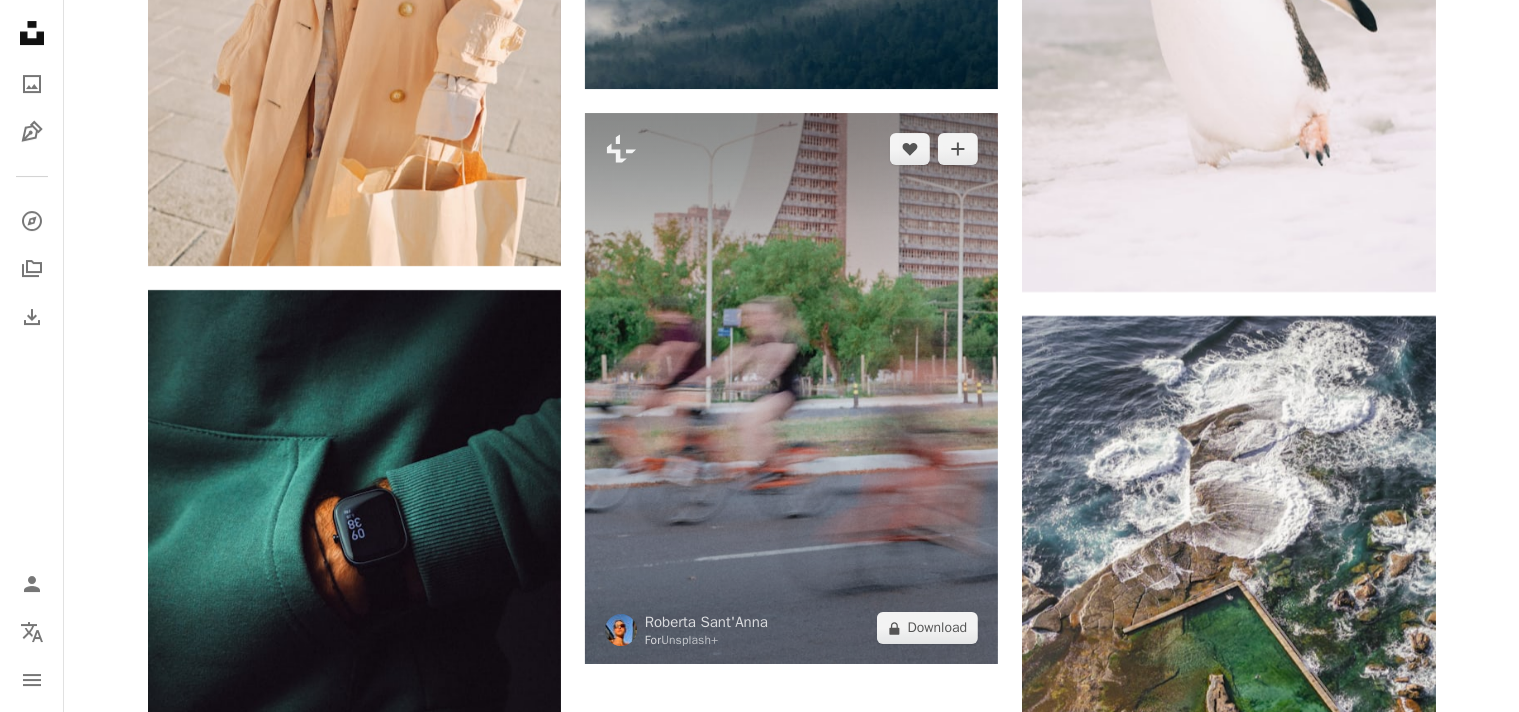 click at bounding box center (791, 388) 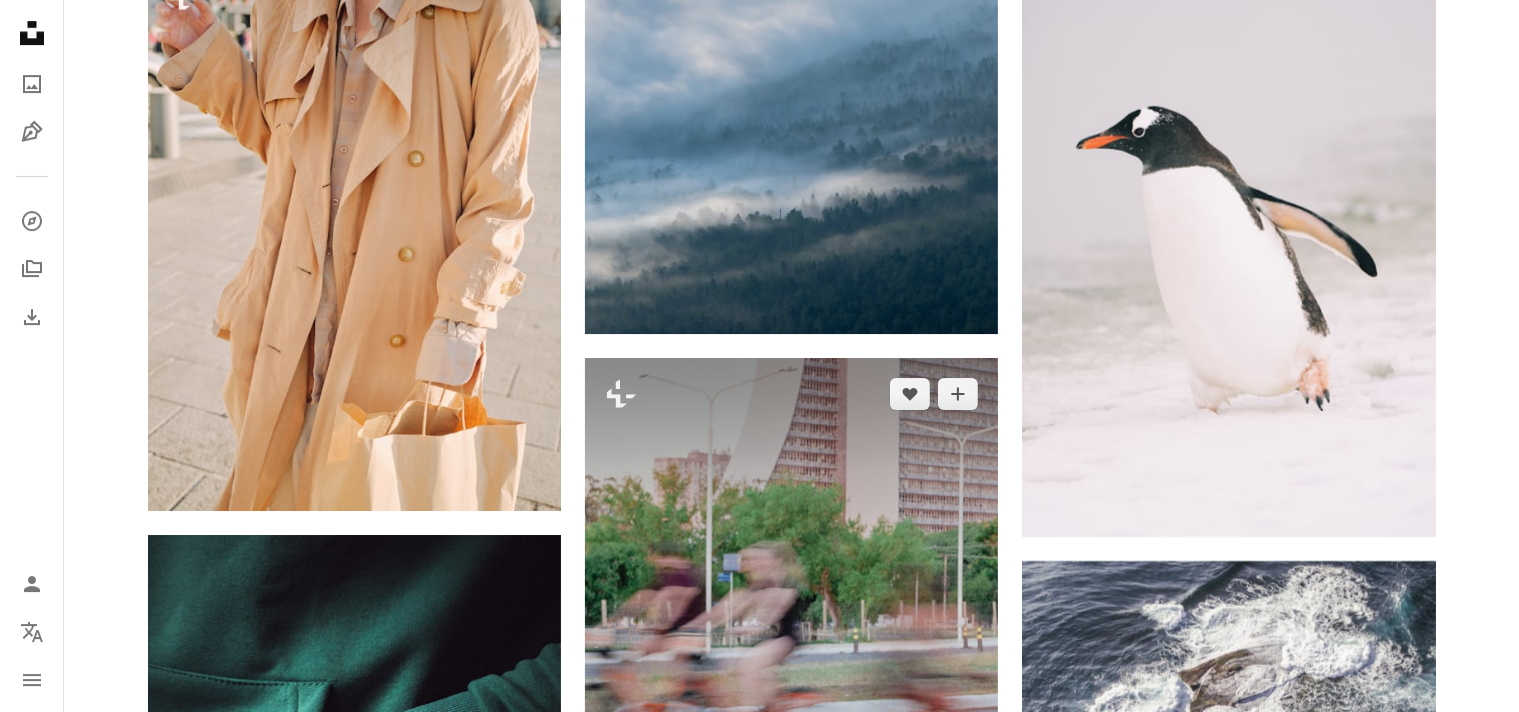 scroll, scrollTop: 0, scrollLeft: 0, axis: both 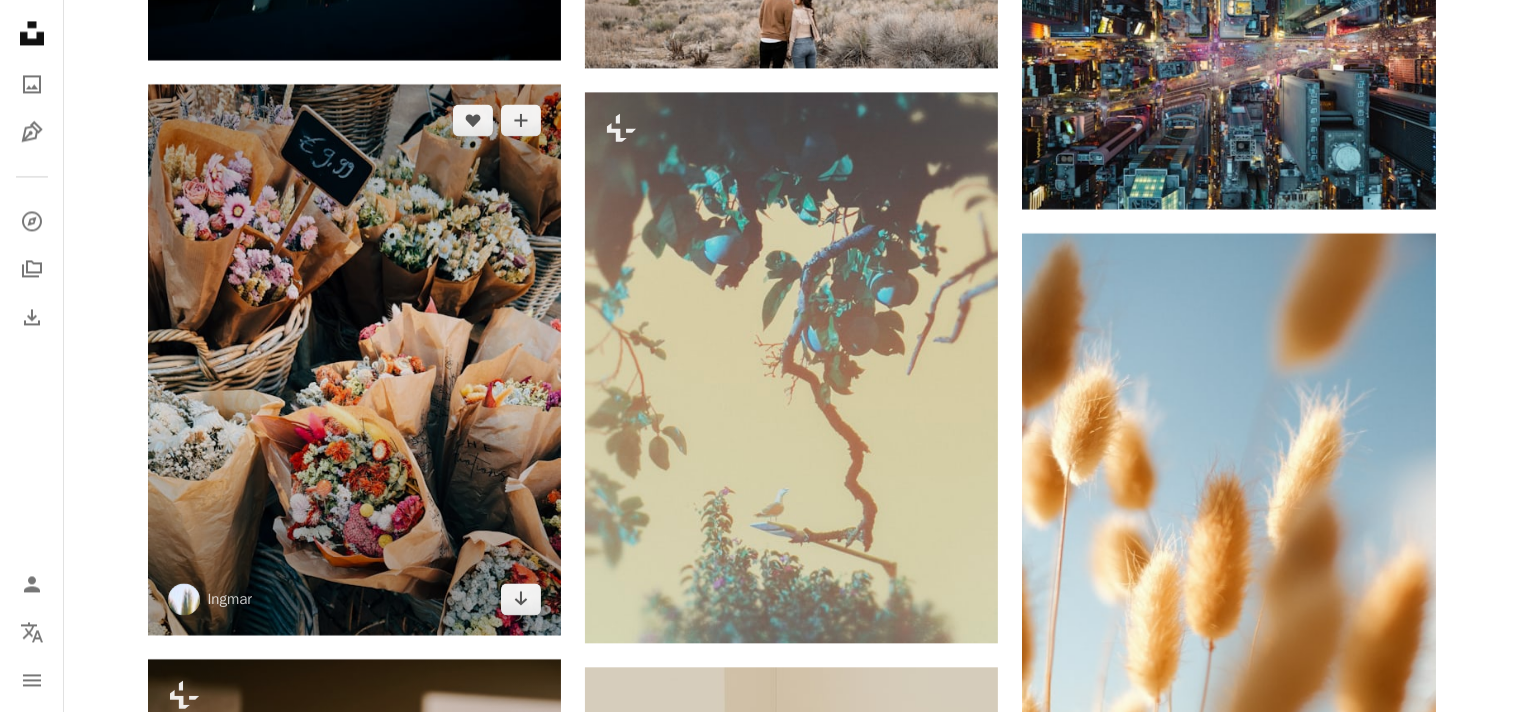 click at bounding box center [354, 359] 